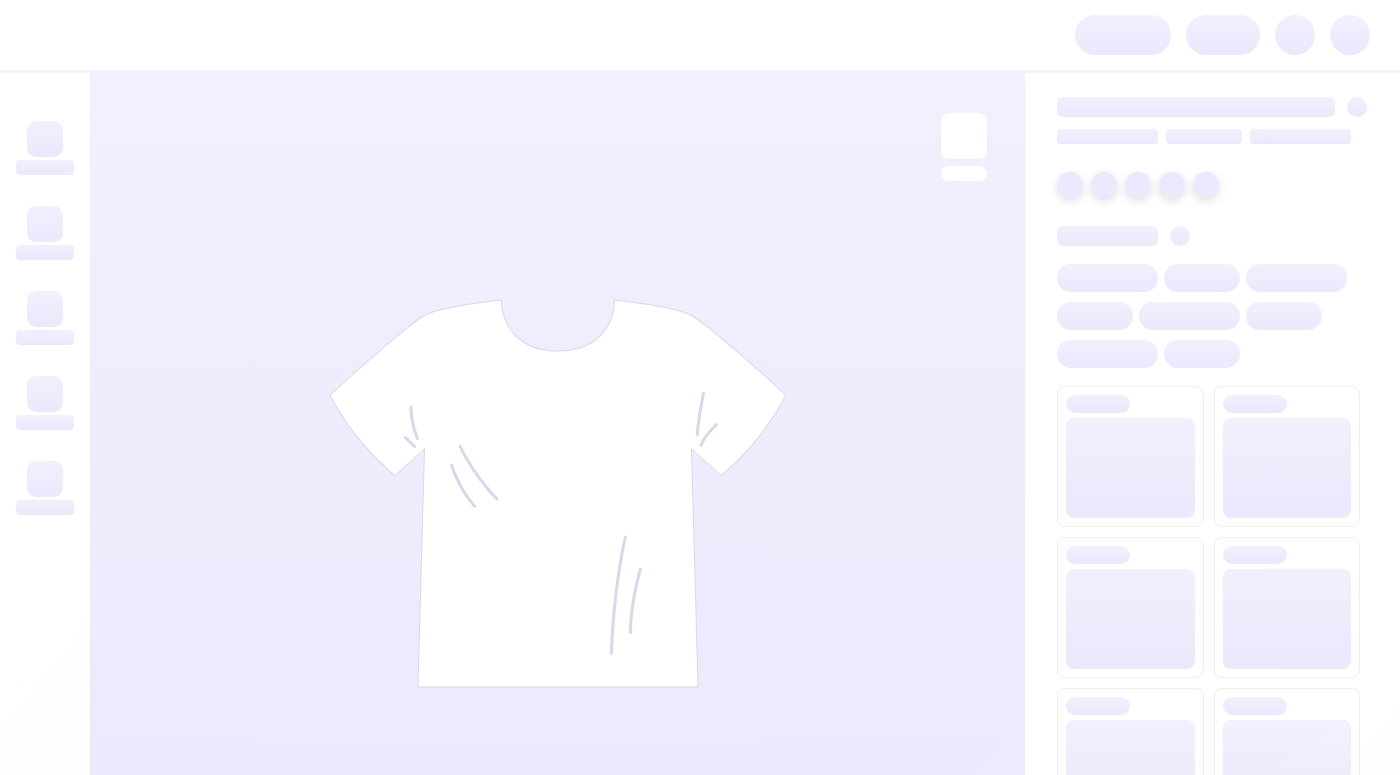 scroll, scrollTop: 0, scrollLeft: 0, axis: both 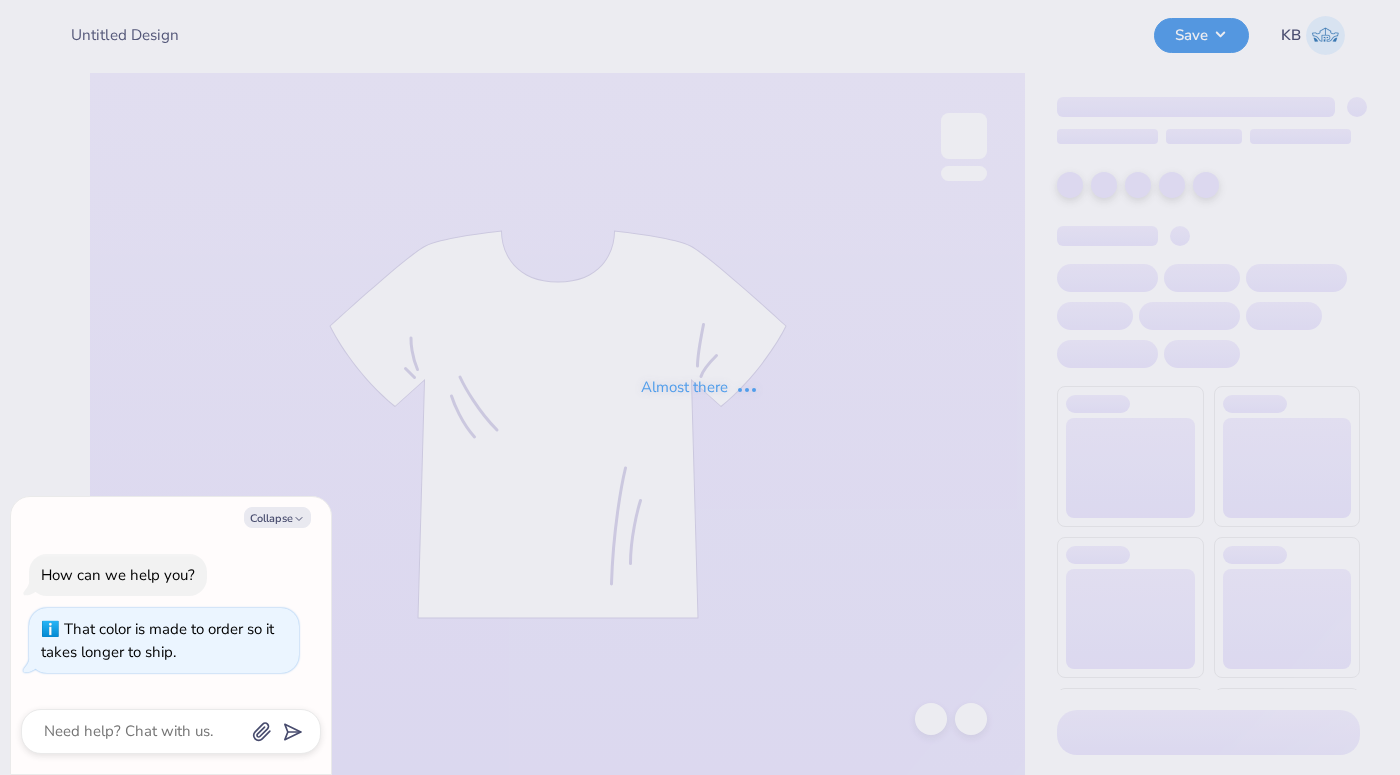 type on "x" 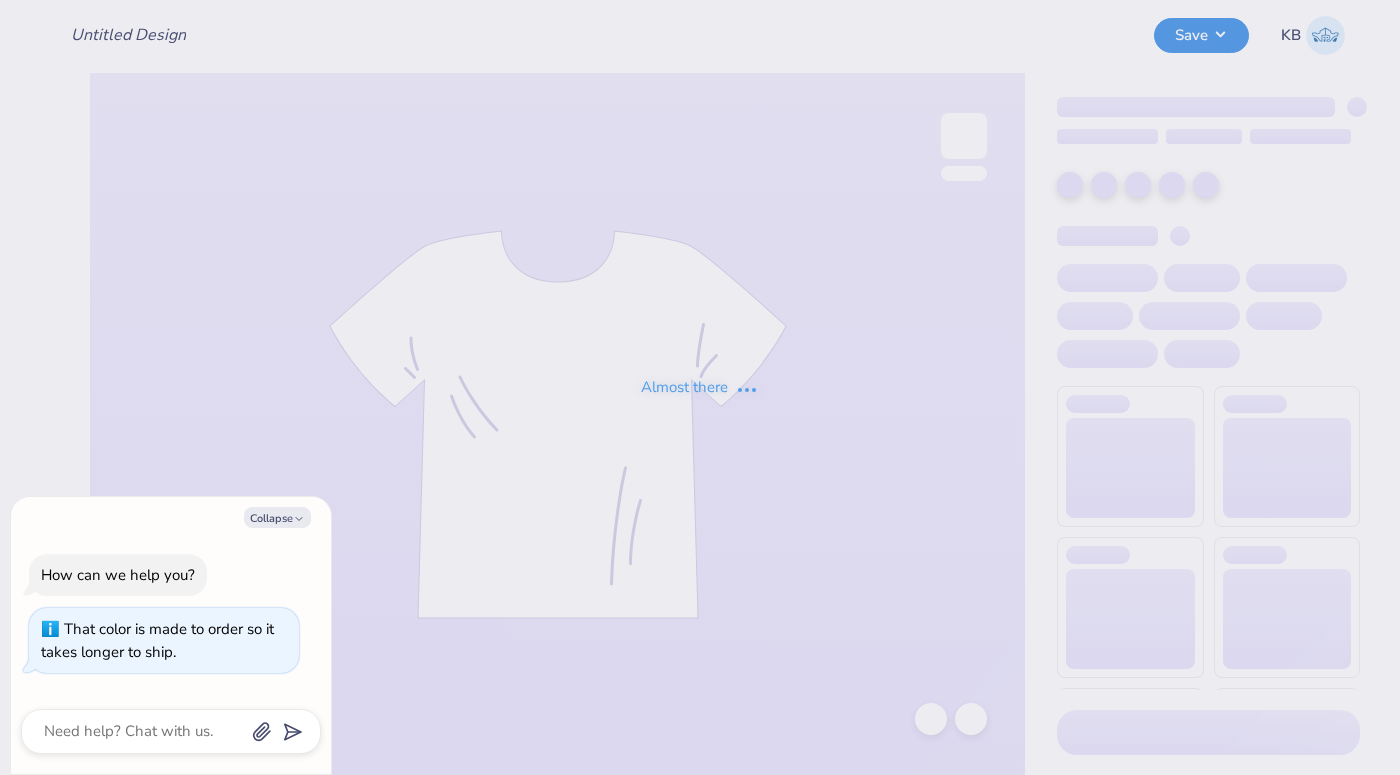 type on "Navy Tank Top" 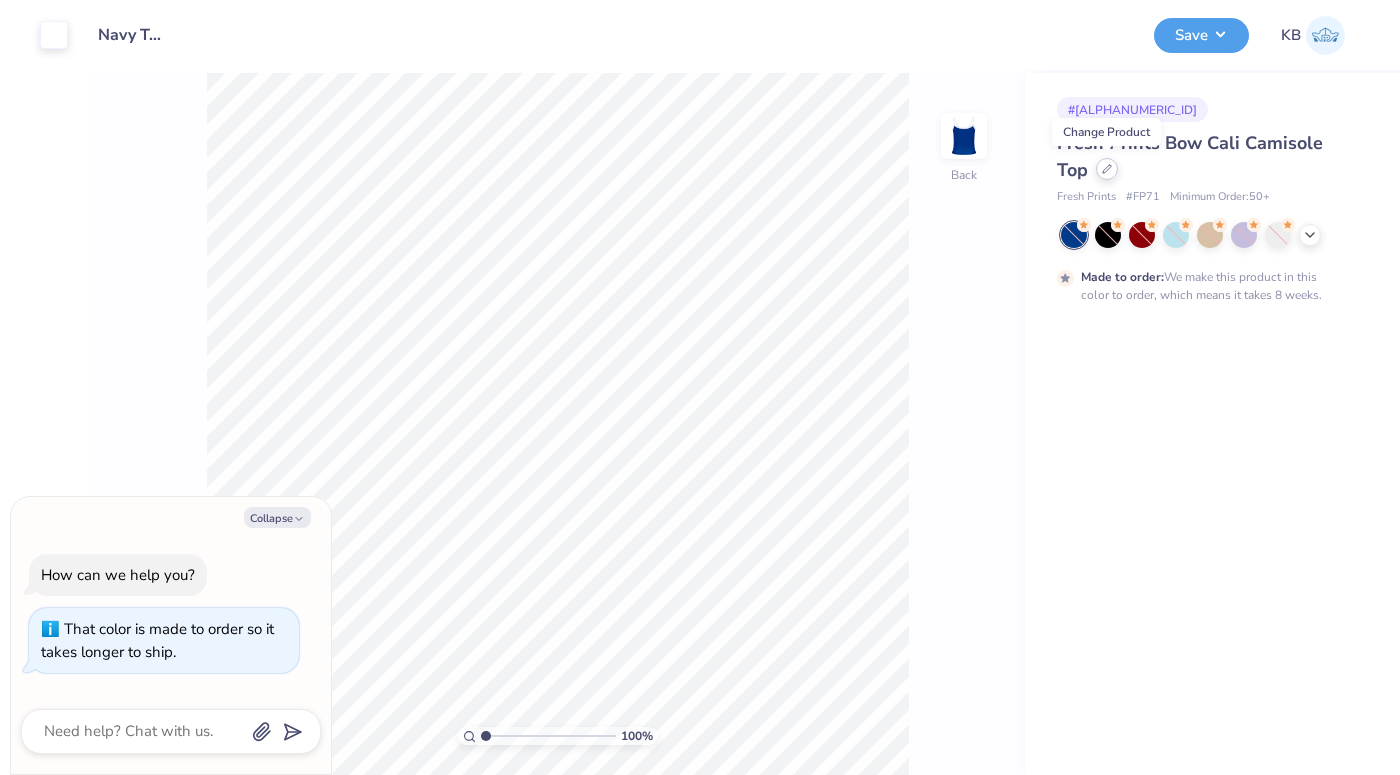 click 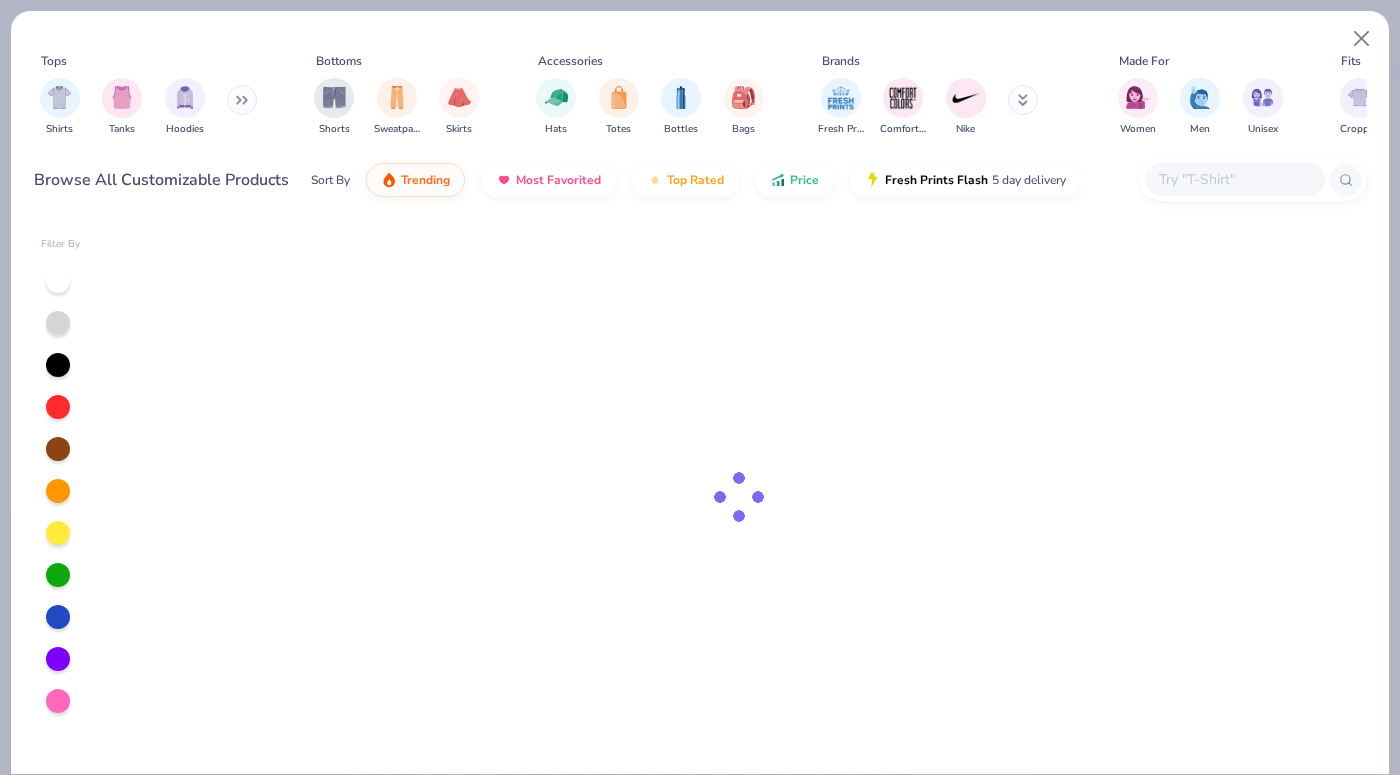 type on "x" 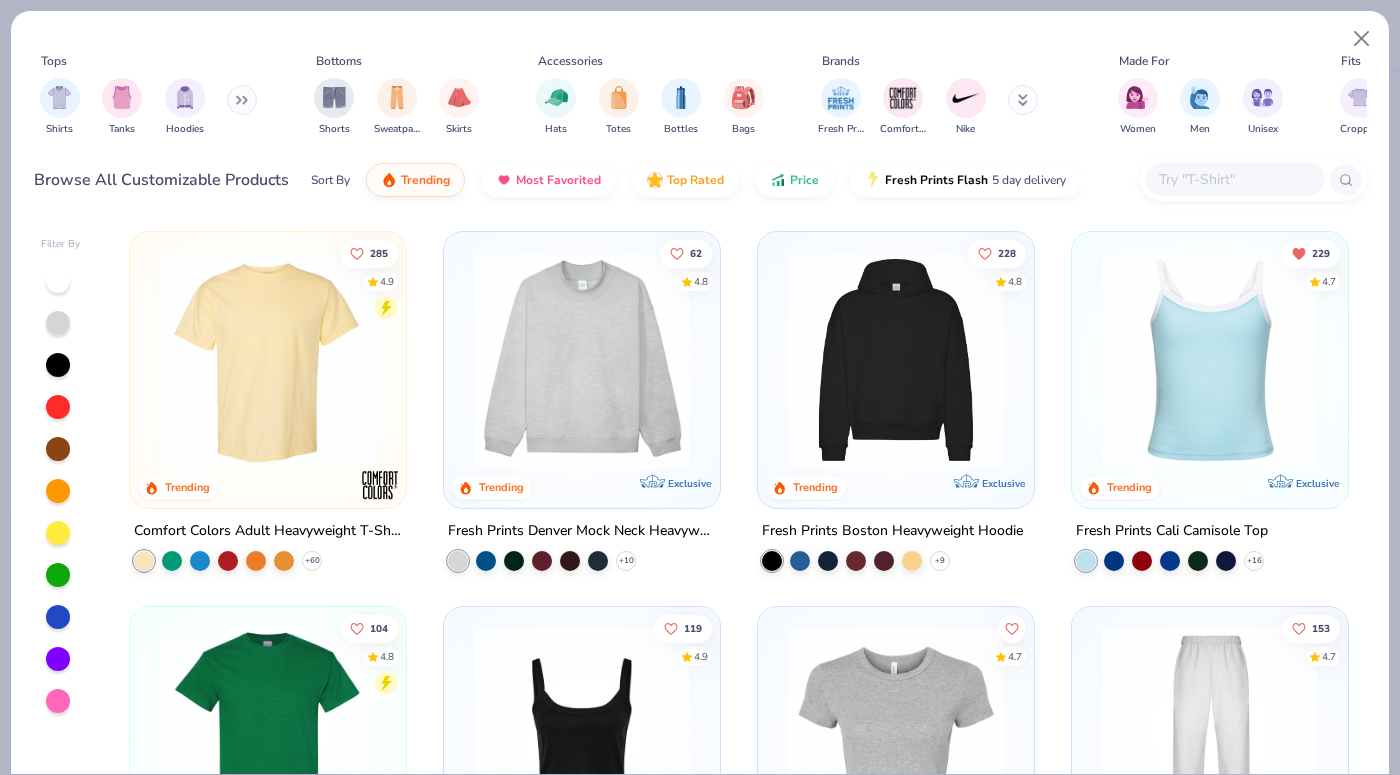 click at bounding box center [1234, 179] 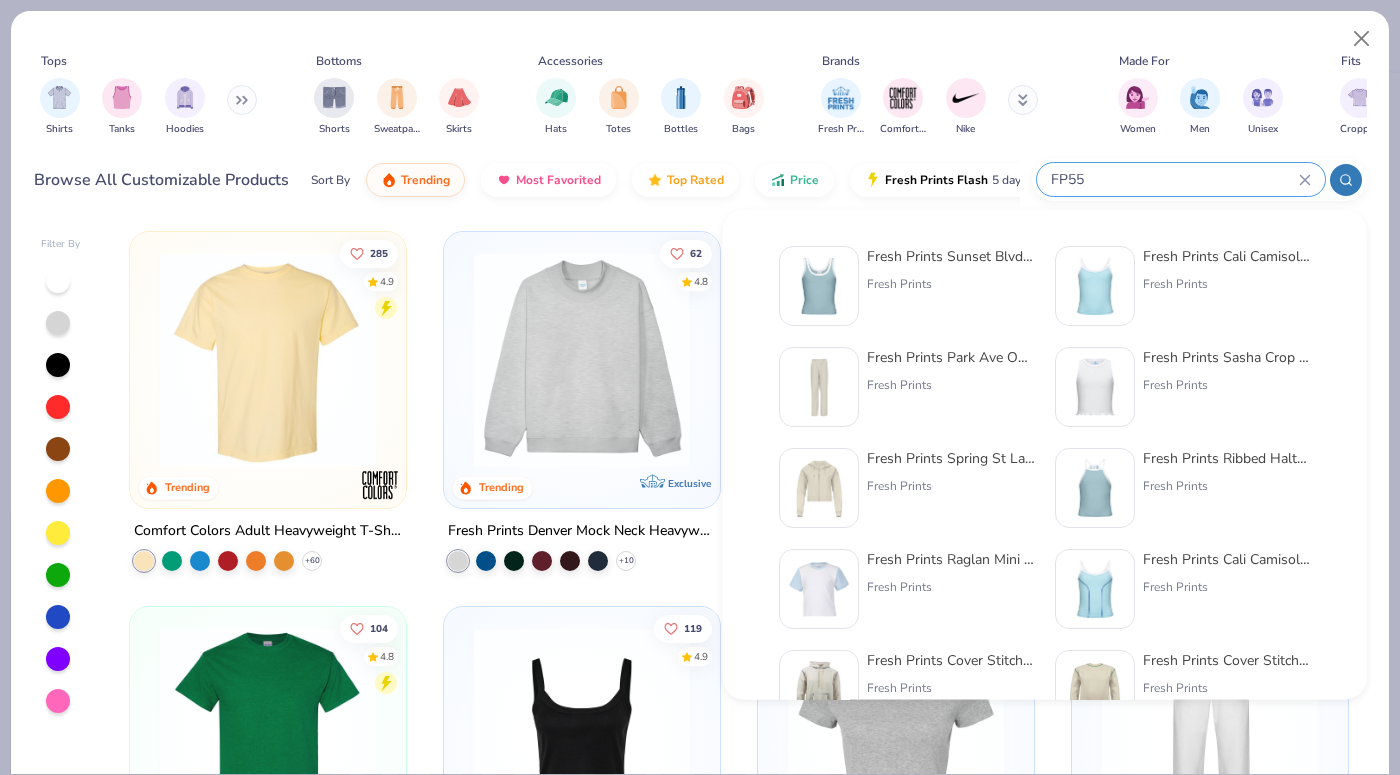 type on "FP55" 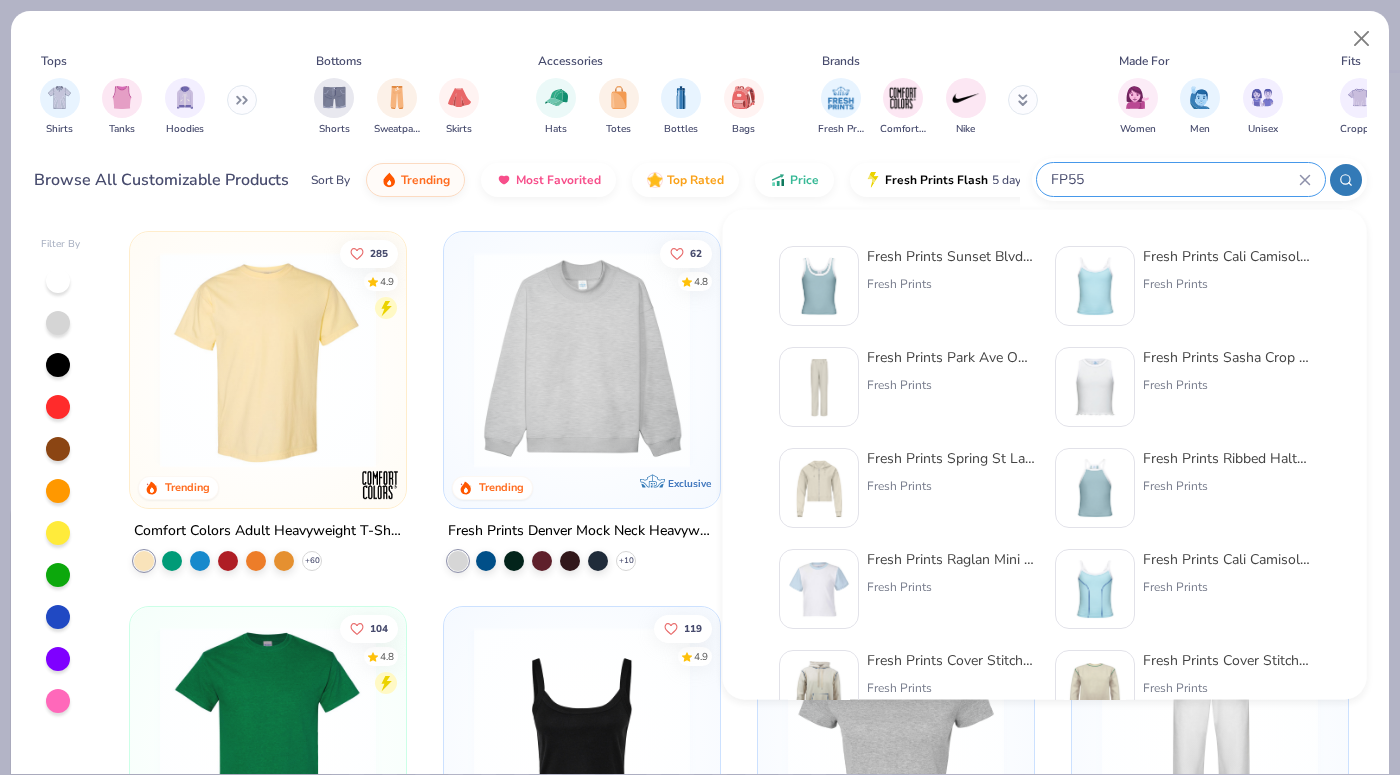 click at bounding box center (819, 286) 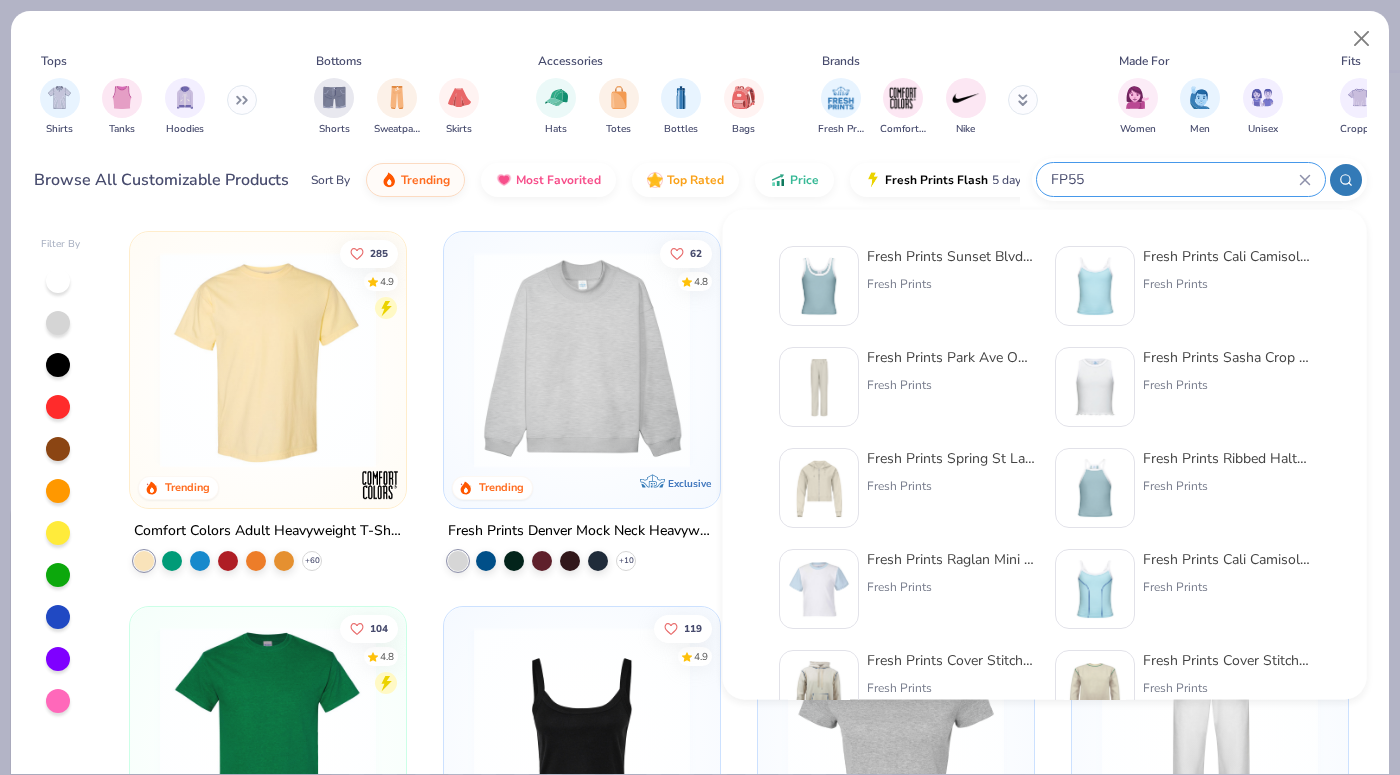 type 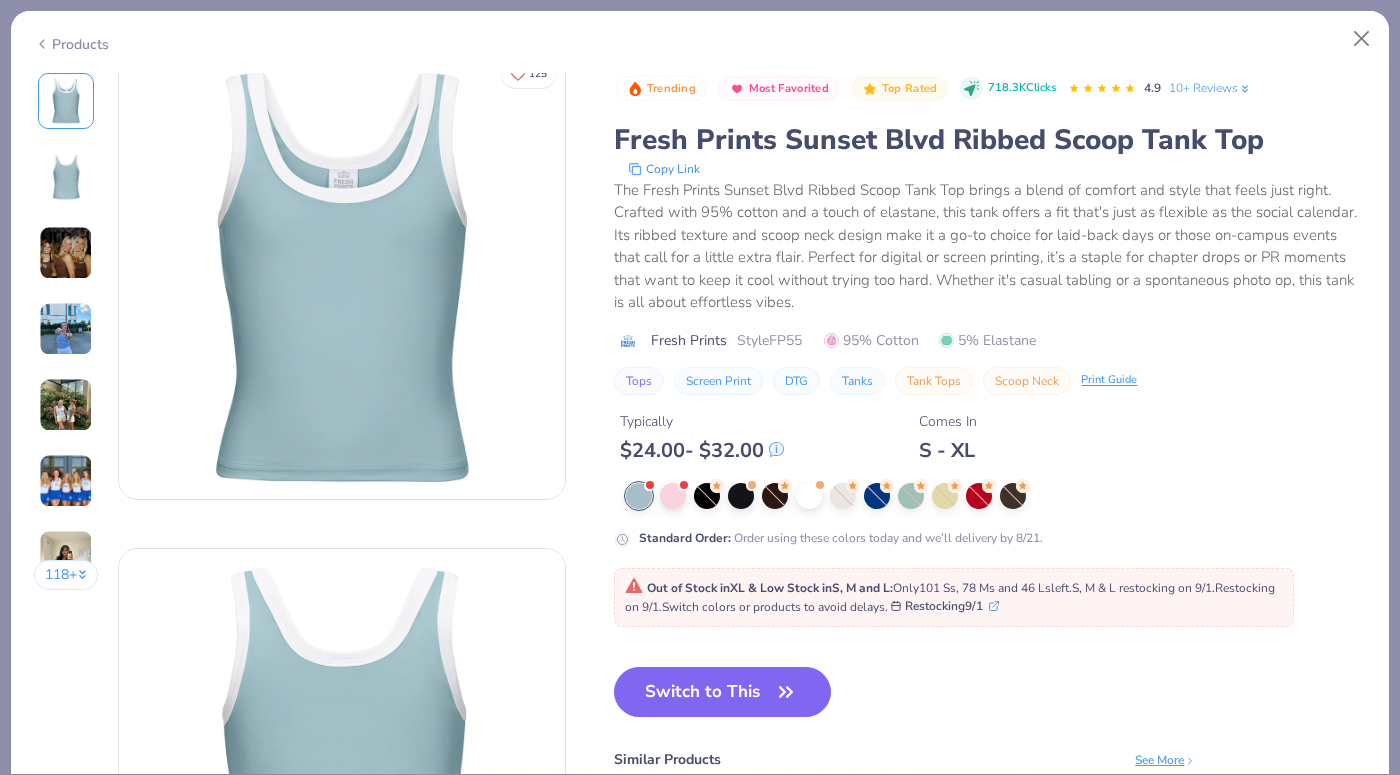 scroll, scrollTop: 0, scrollLeft: 0, axis: both 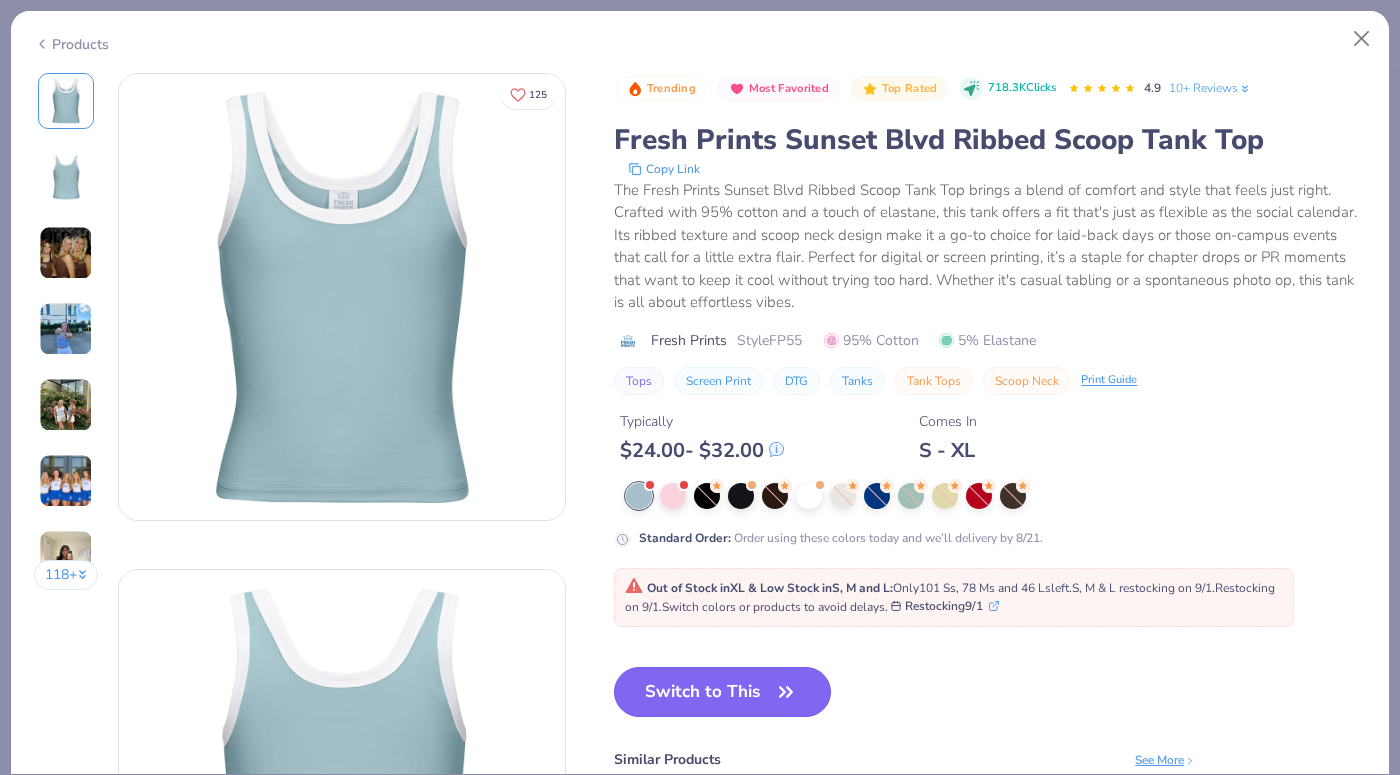 click on "Switch to This" at bounding box center (722, 692) 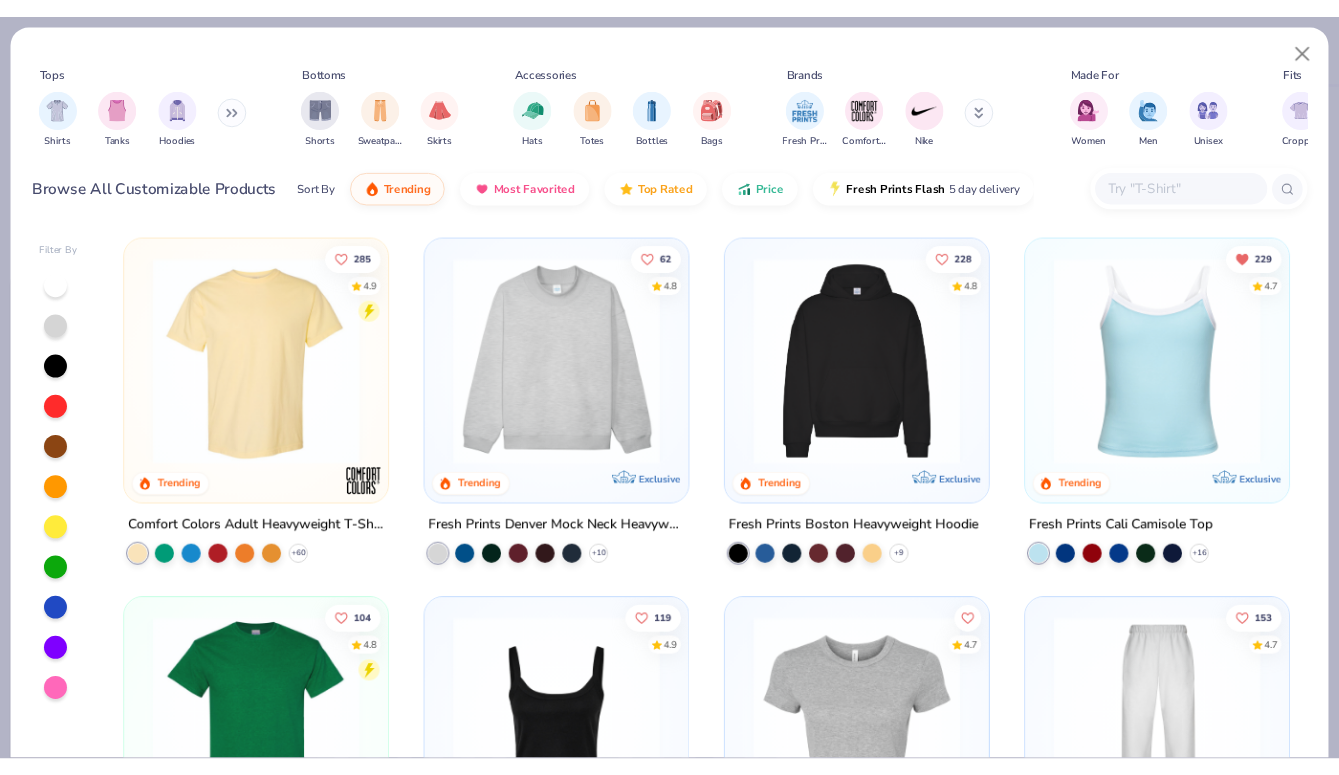 scroll, scrollTop: 34, scrollLeft: 0, axis: vertical 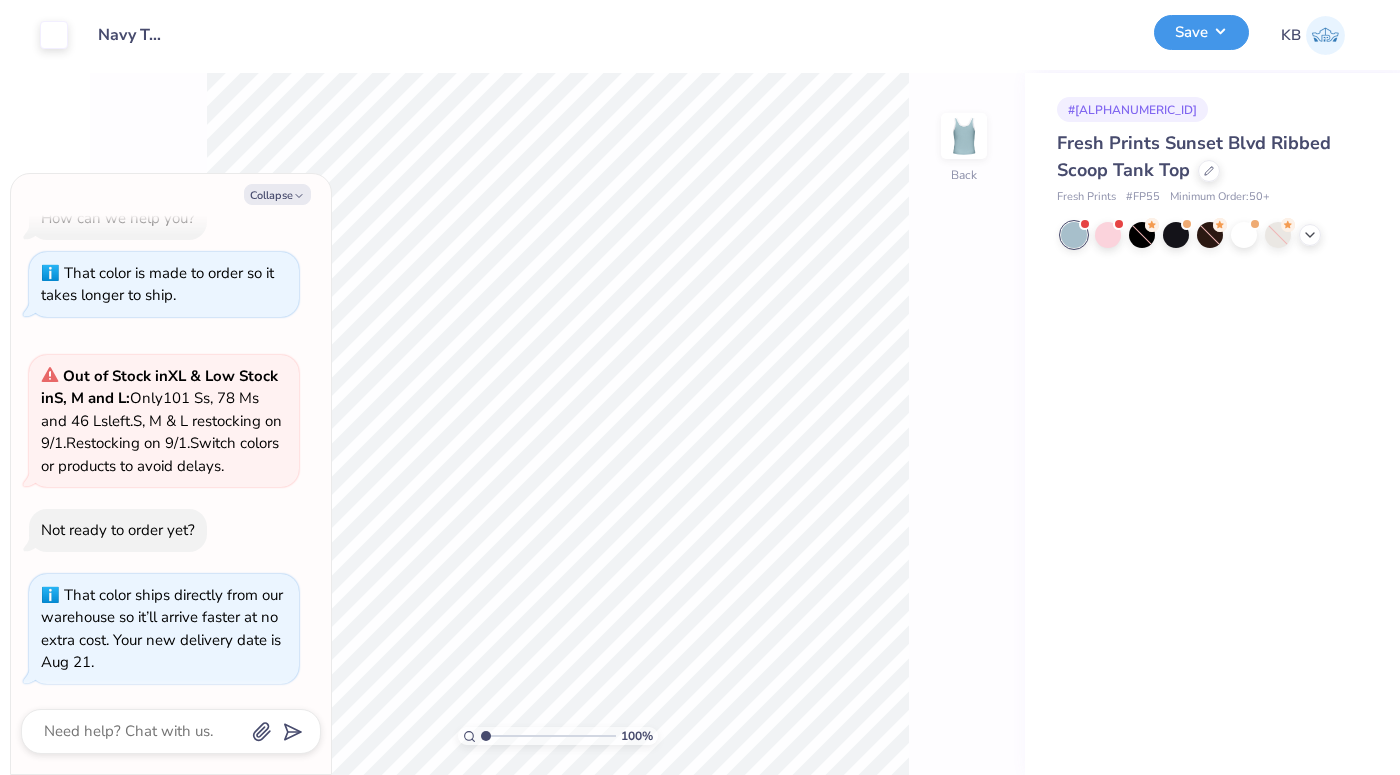 click on "Save" at bounding box center [1201, 32] 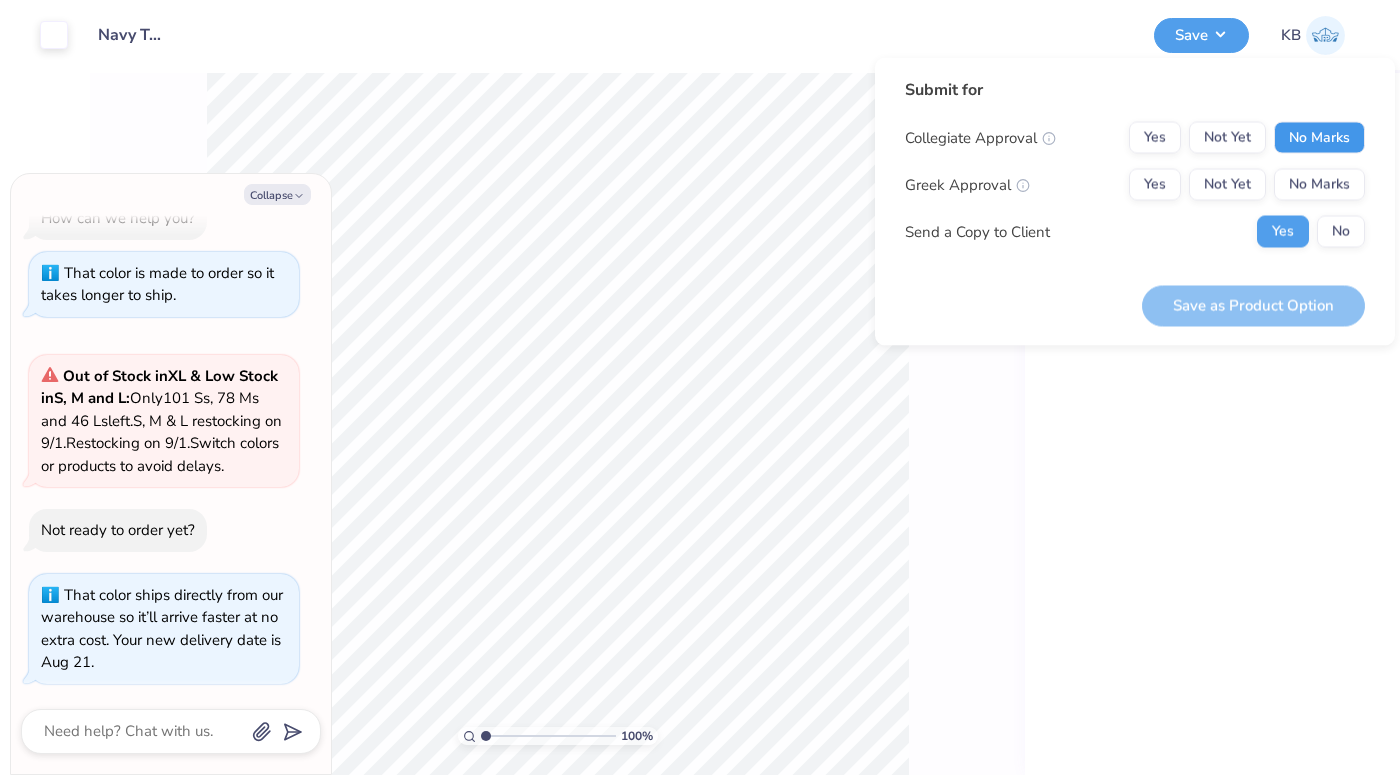 click on "No Marks" at bounding box center [1319, 138] 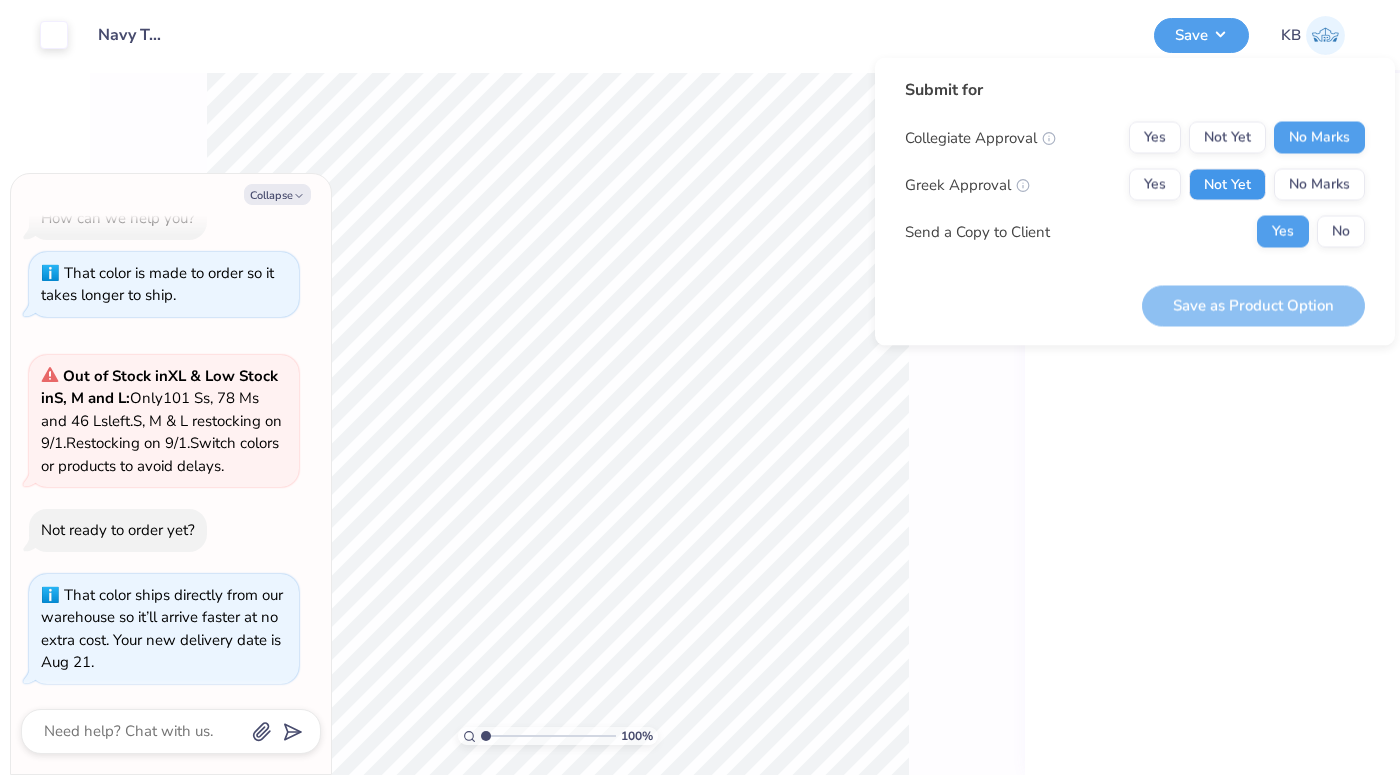 click on "Not Yet" at bounding box center (1227, 185) 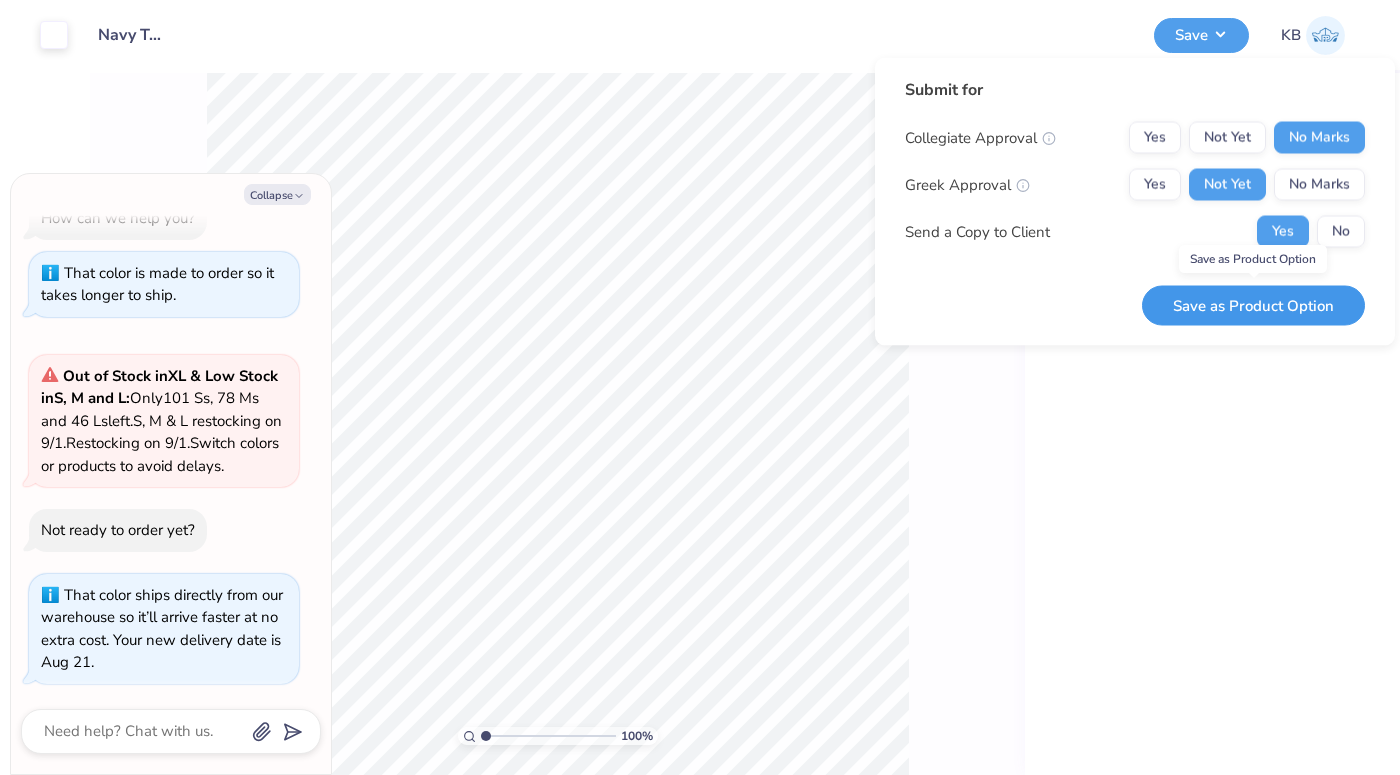 click on "Save as Product Option" at bounding box center (1253, 305) 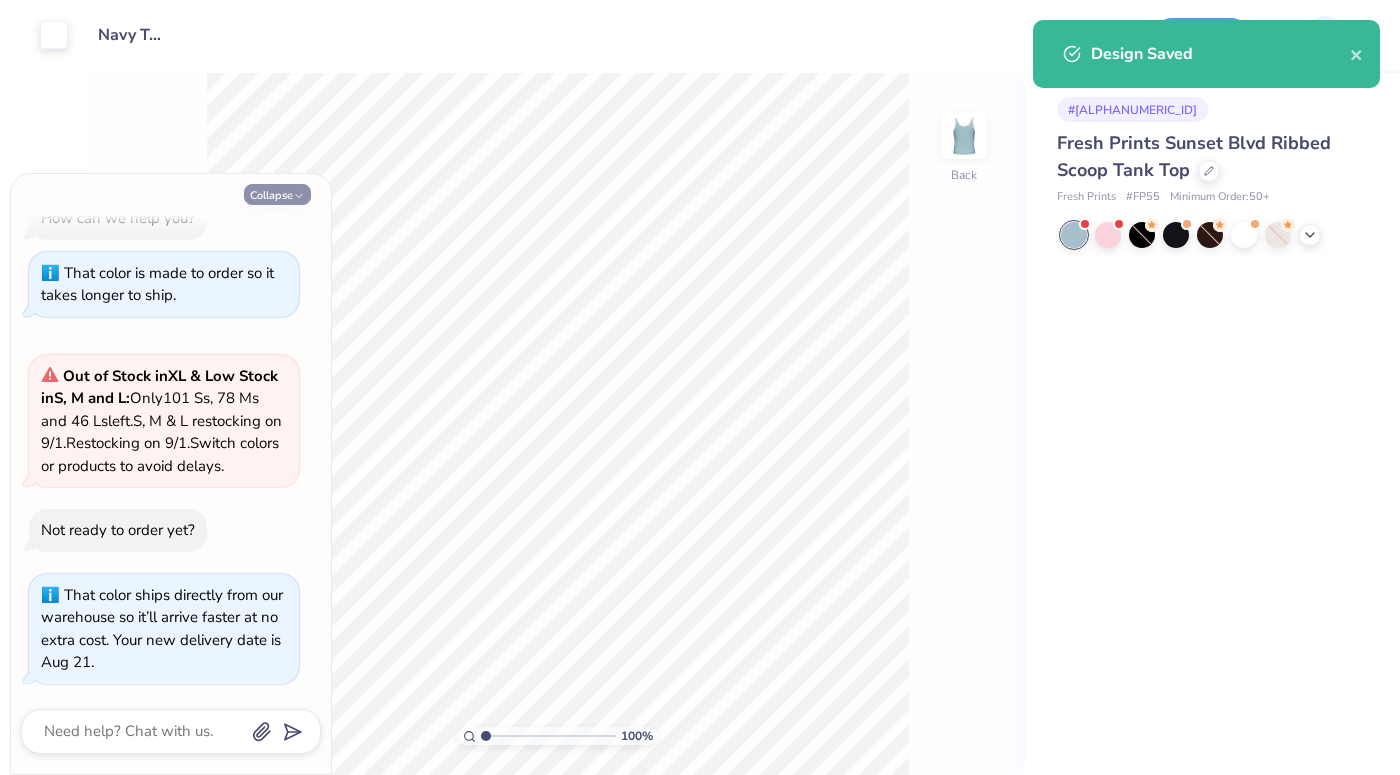 click on "Collapse" at bounding box center (277, 194) 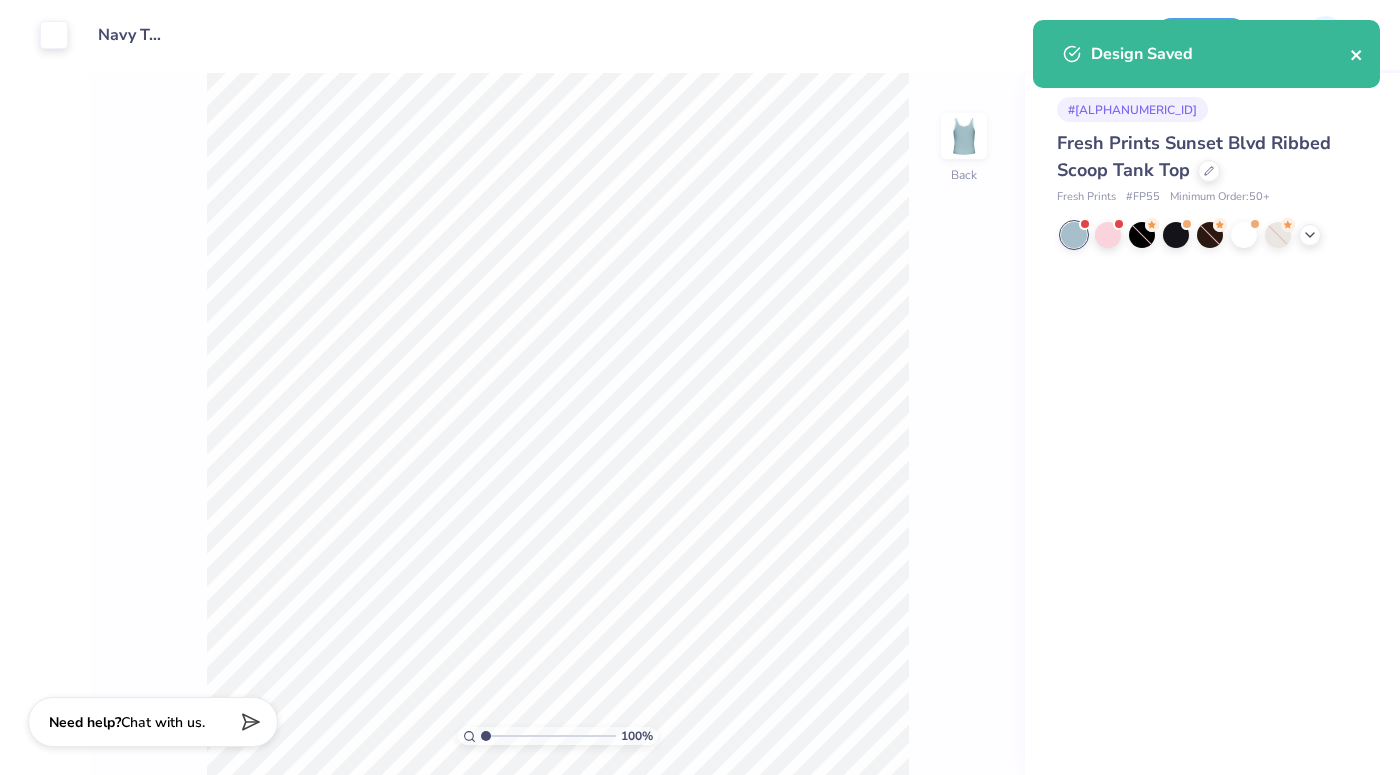 click 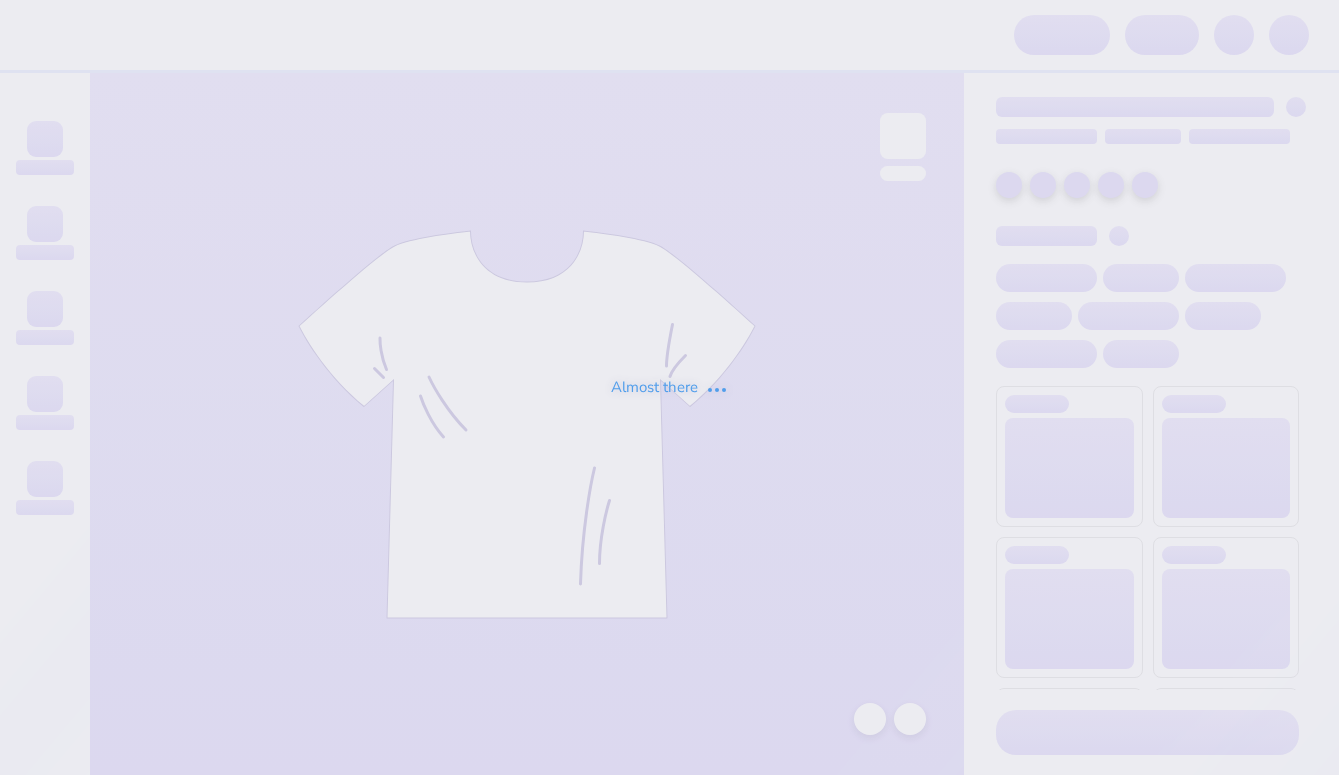scroll, scrollTop: 0, scrollLeft: 0, axis: both 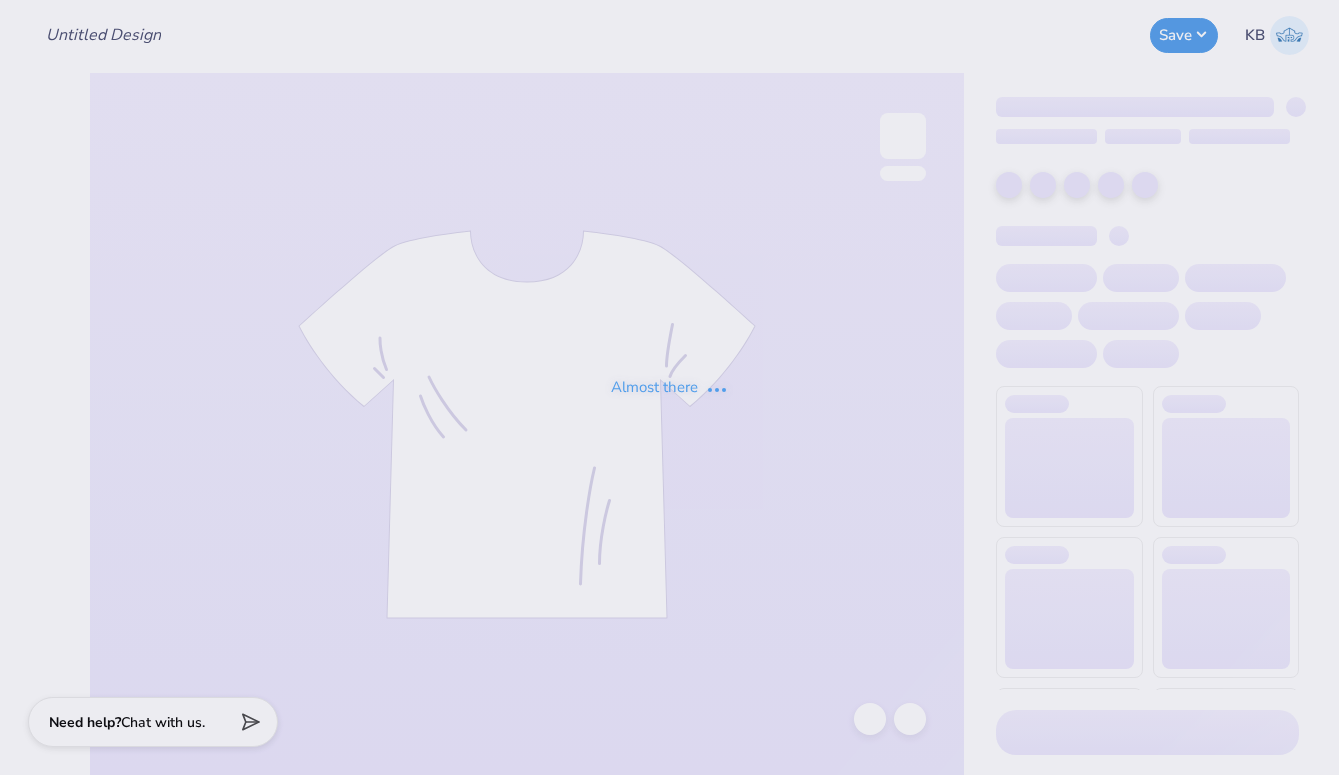 type on "Navy Tank Top" 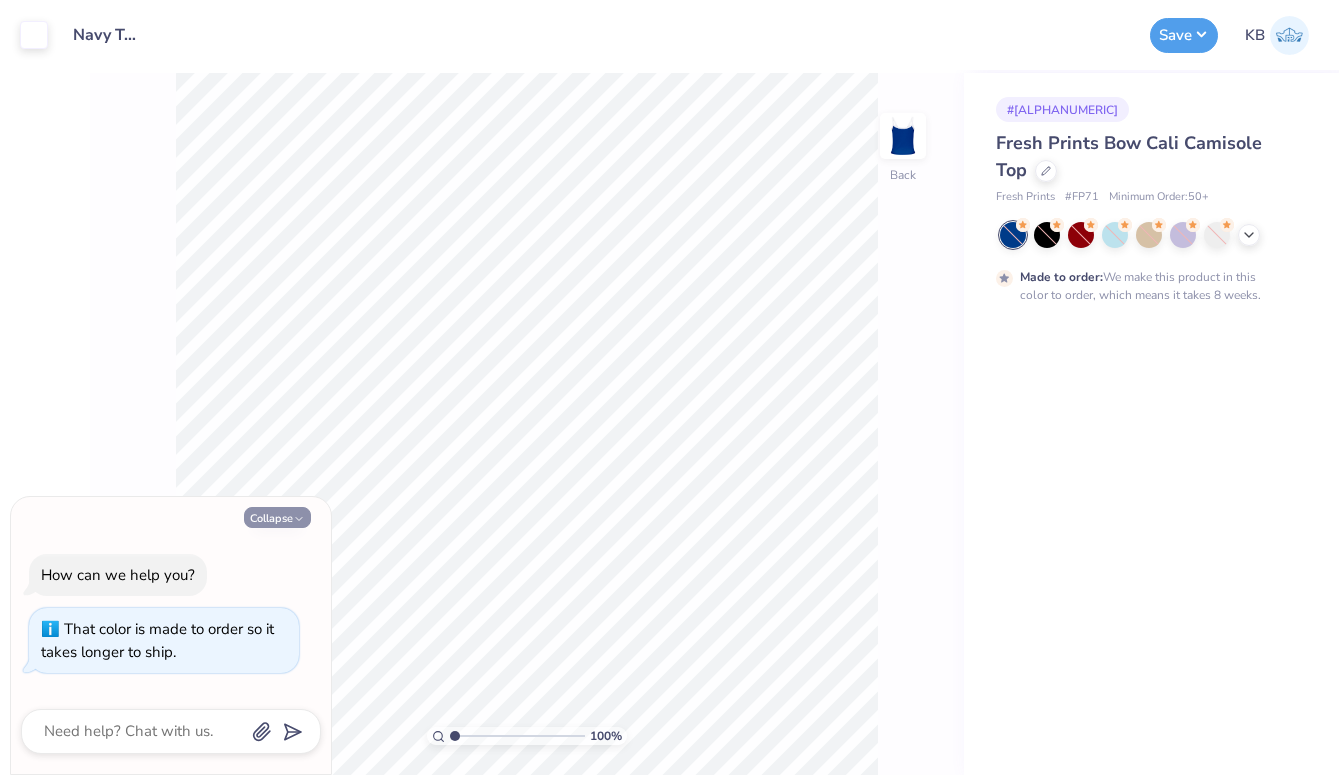click on "Collapse" at bounding box center [277, 517] 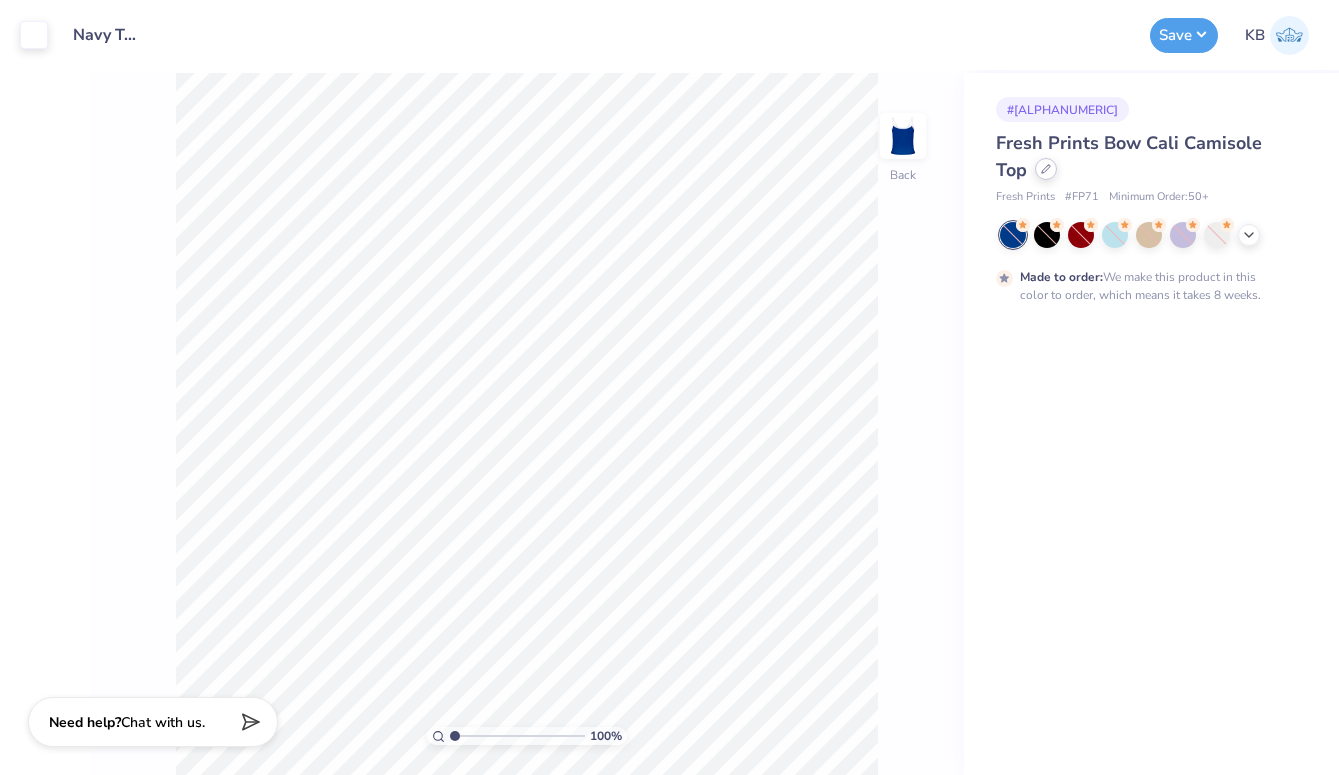 click 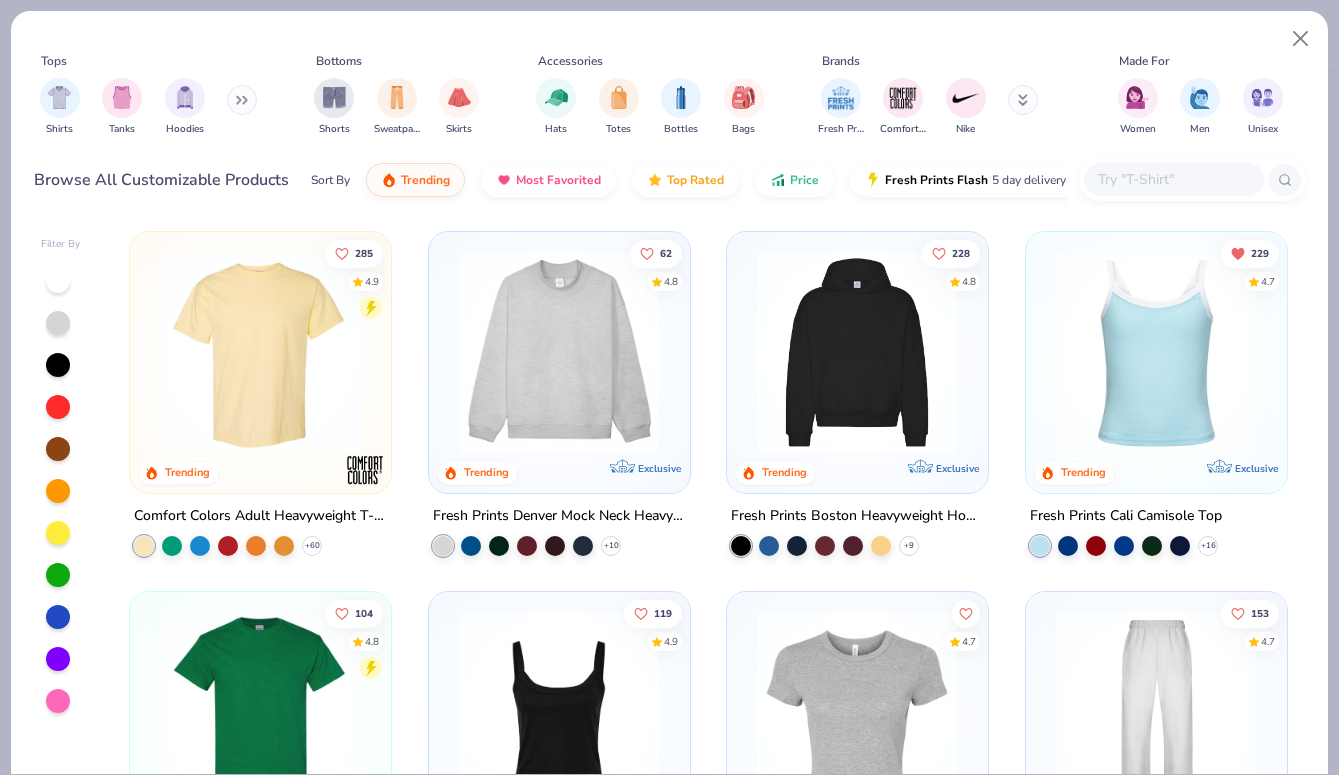 click at bounding box center [1173, 179] 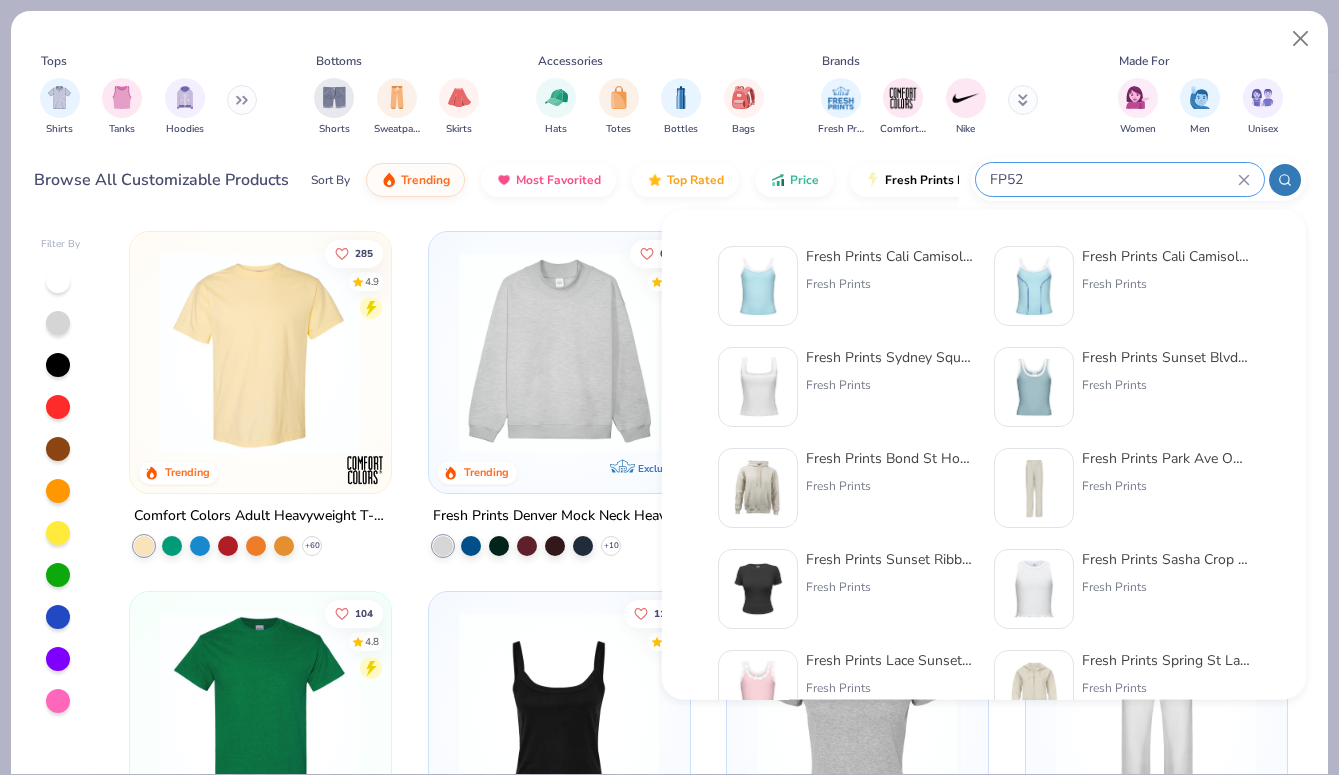 type on "FP52" 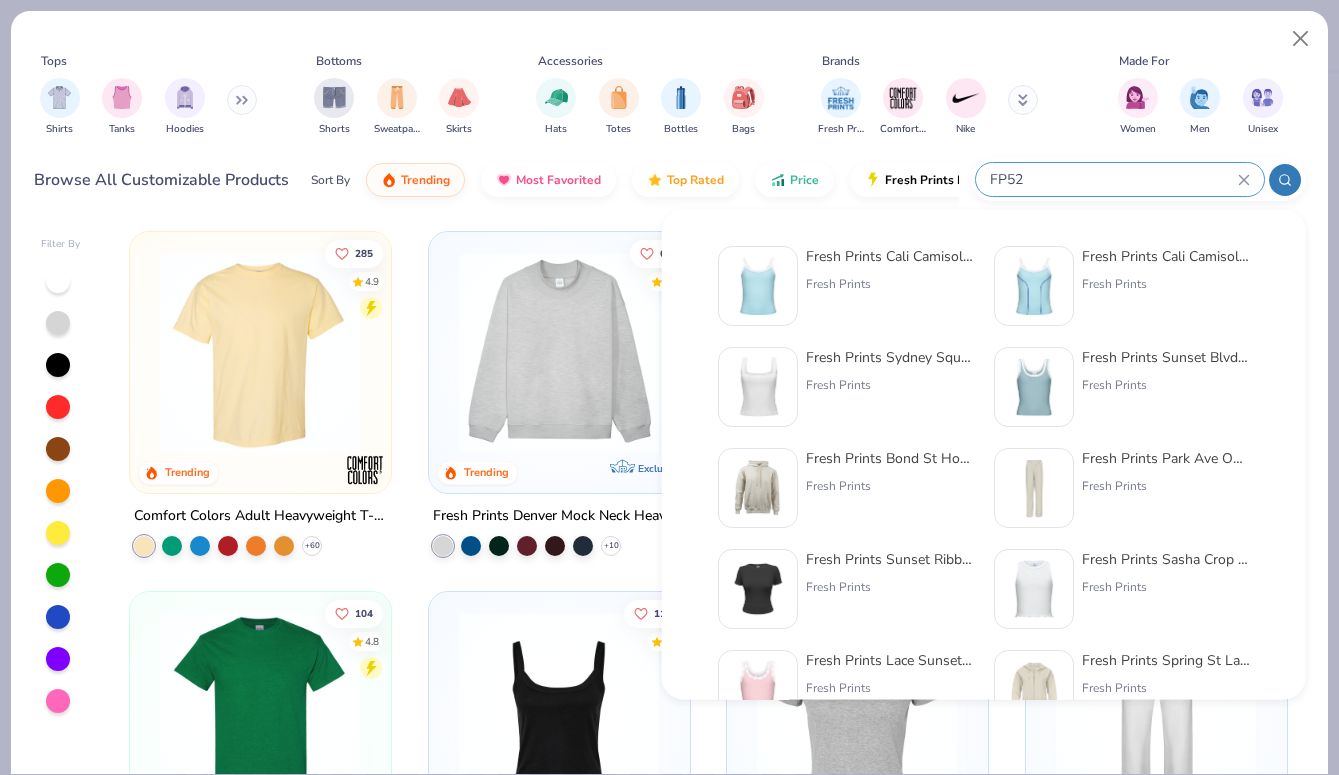 click on "Fresh Prints Cali Camisole Top" at bounding box center [890, 256] 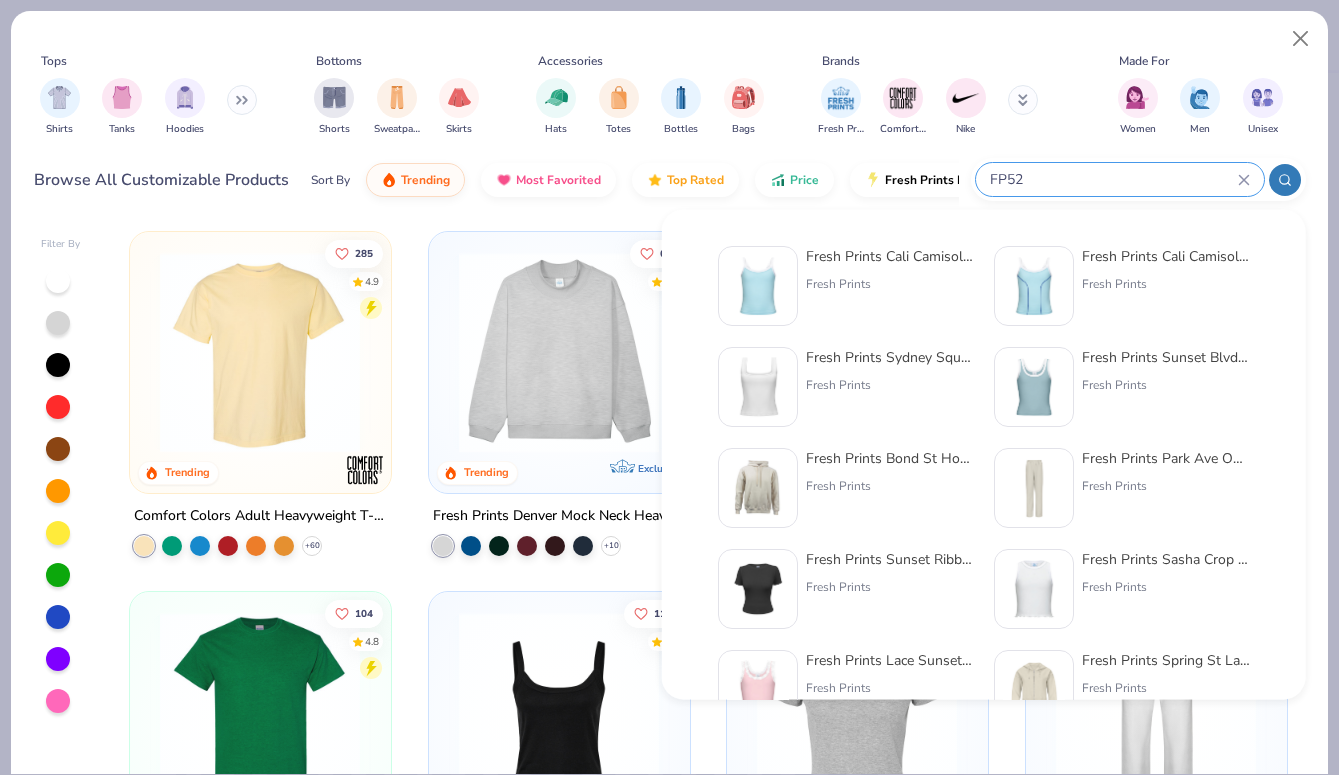 type 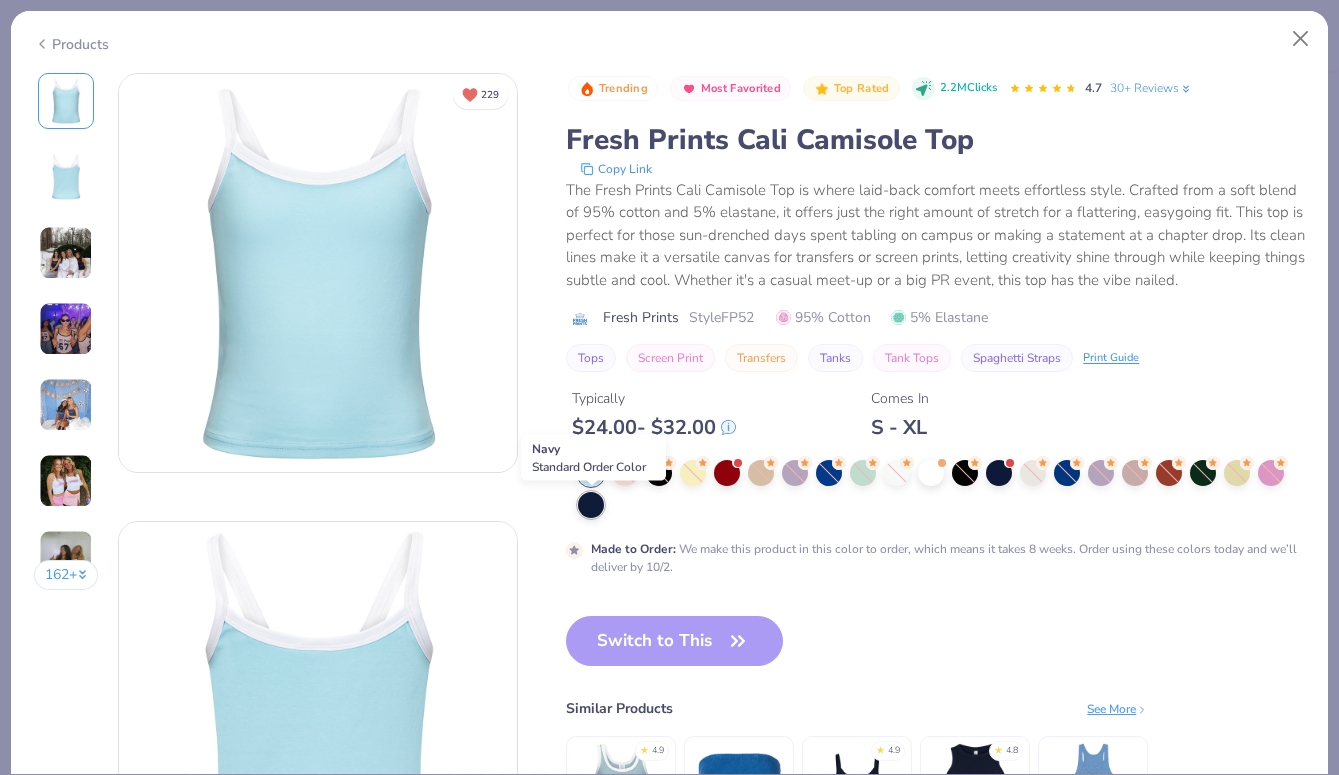 click at bounding box center (591, 505) 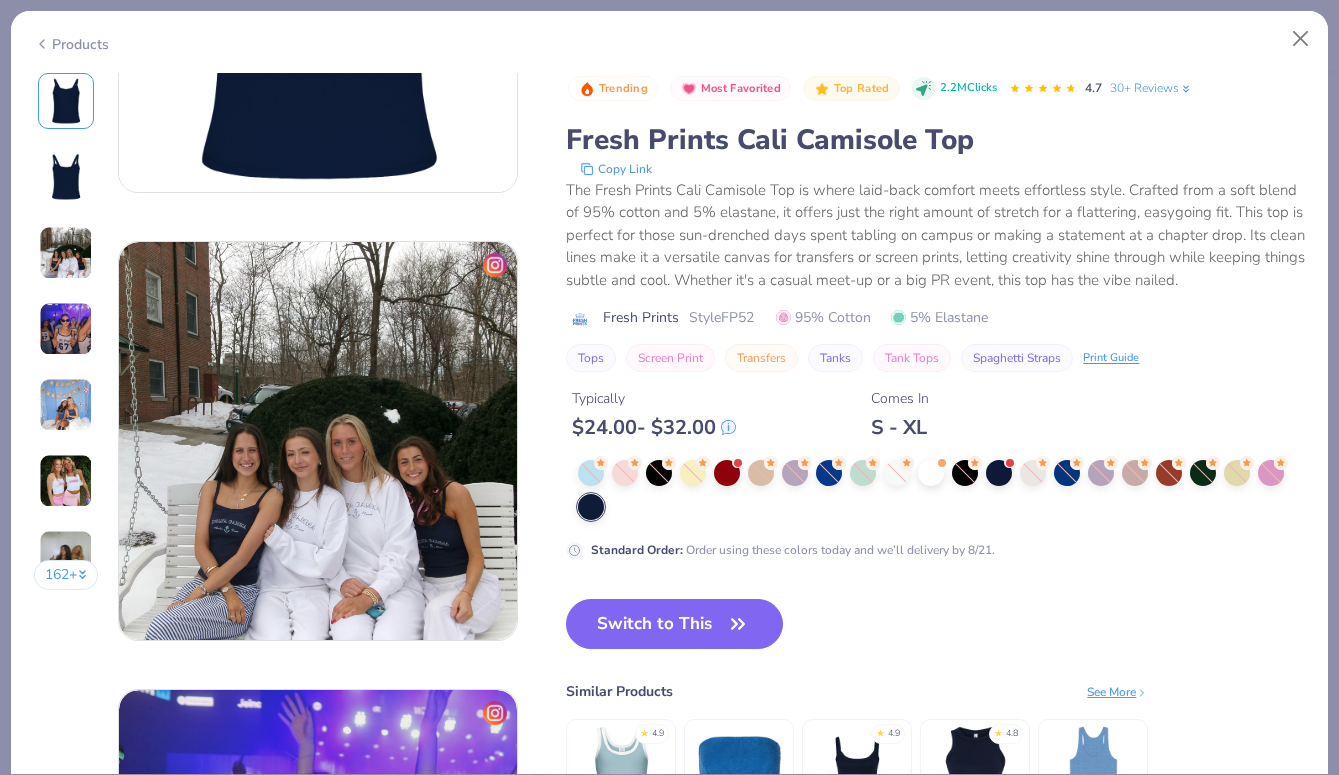 drag, startPoint x: 908, startPoint y: 551, endPoint x: 749, endPoint y: 513, distance: 163.47783 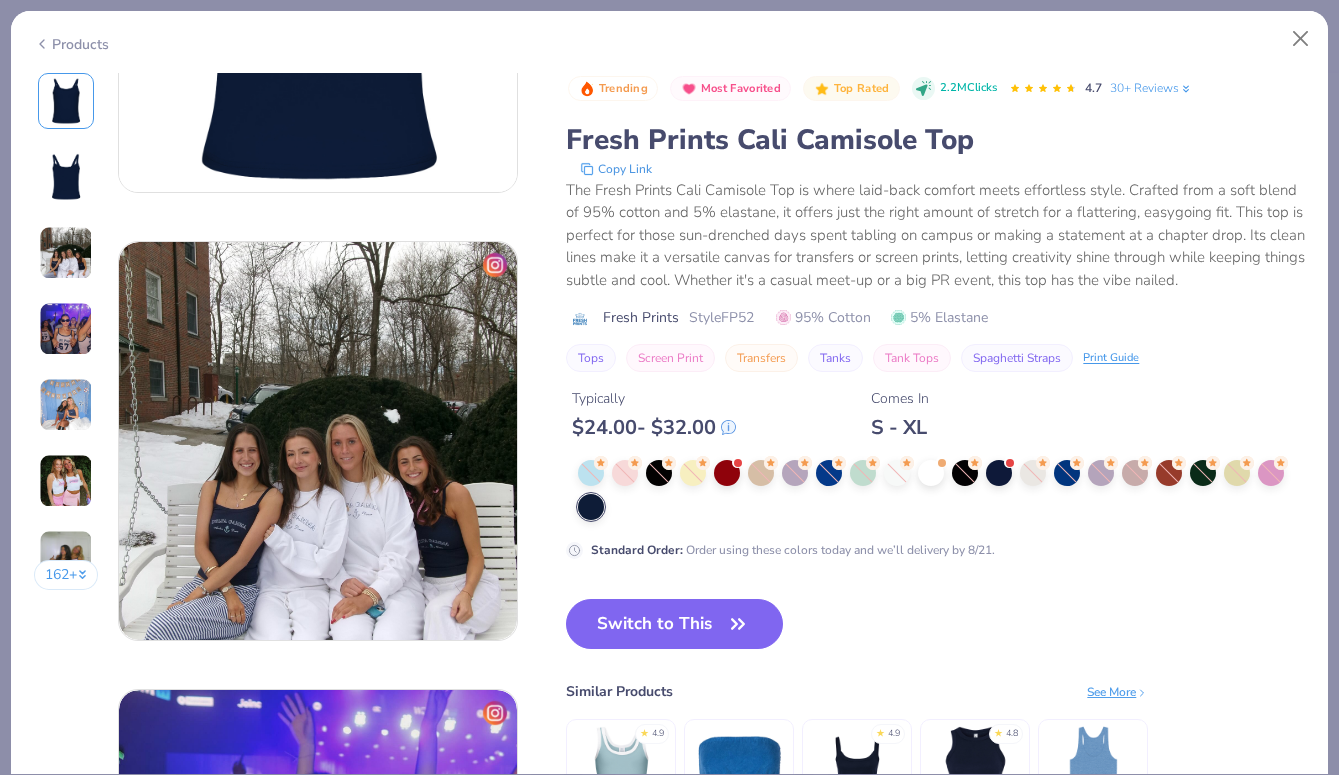 click on "Standard Order :   Order using these colors today and we’ll delivery by 8/21." at bounding box center (935, 509) 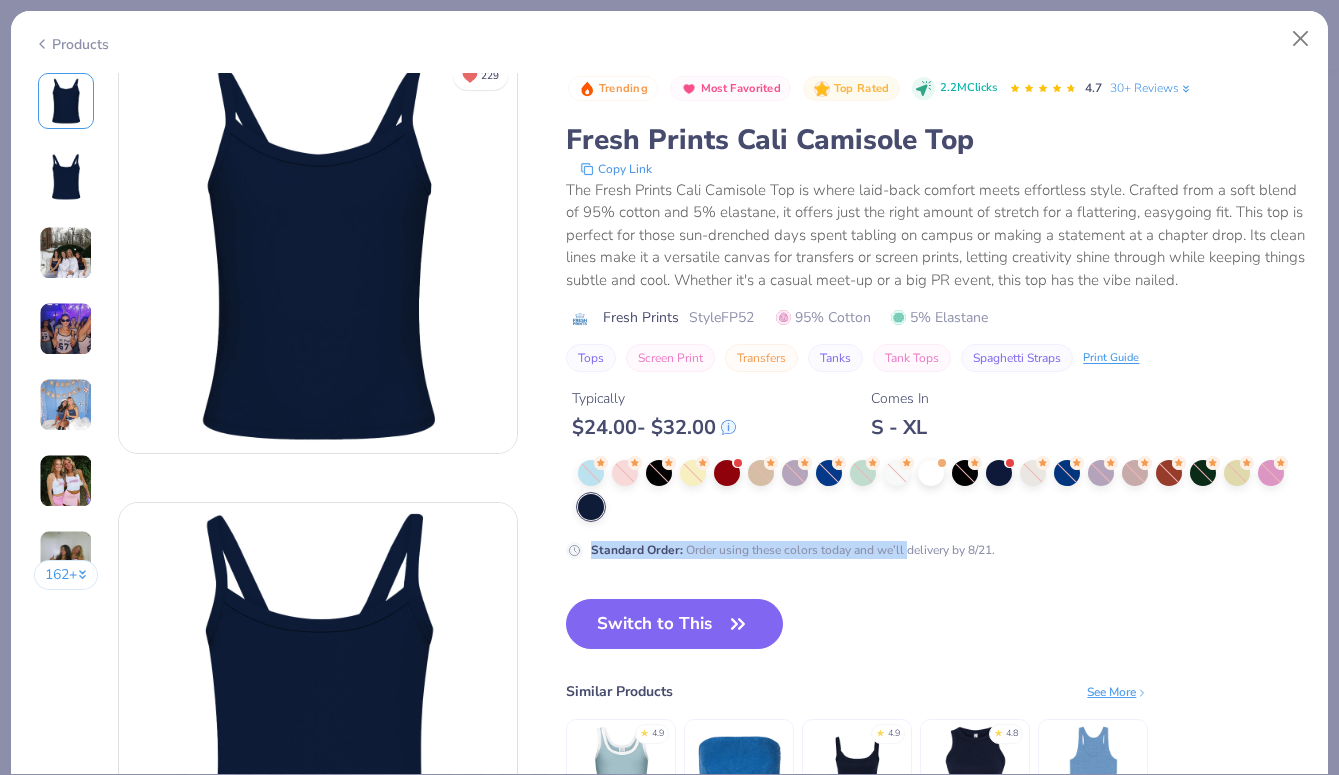 scroll, scrollTop: 0, scrollLeft: 0, axis: both 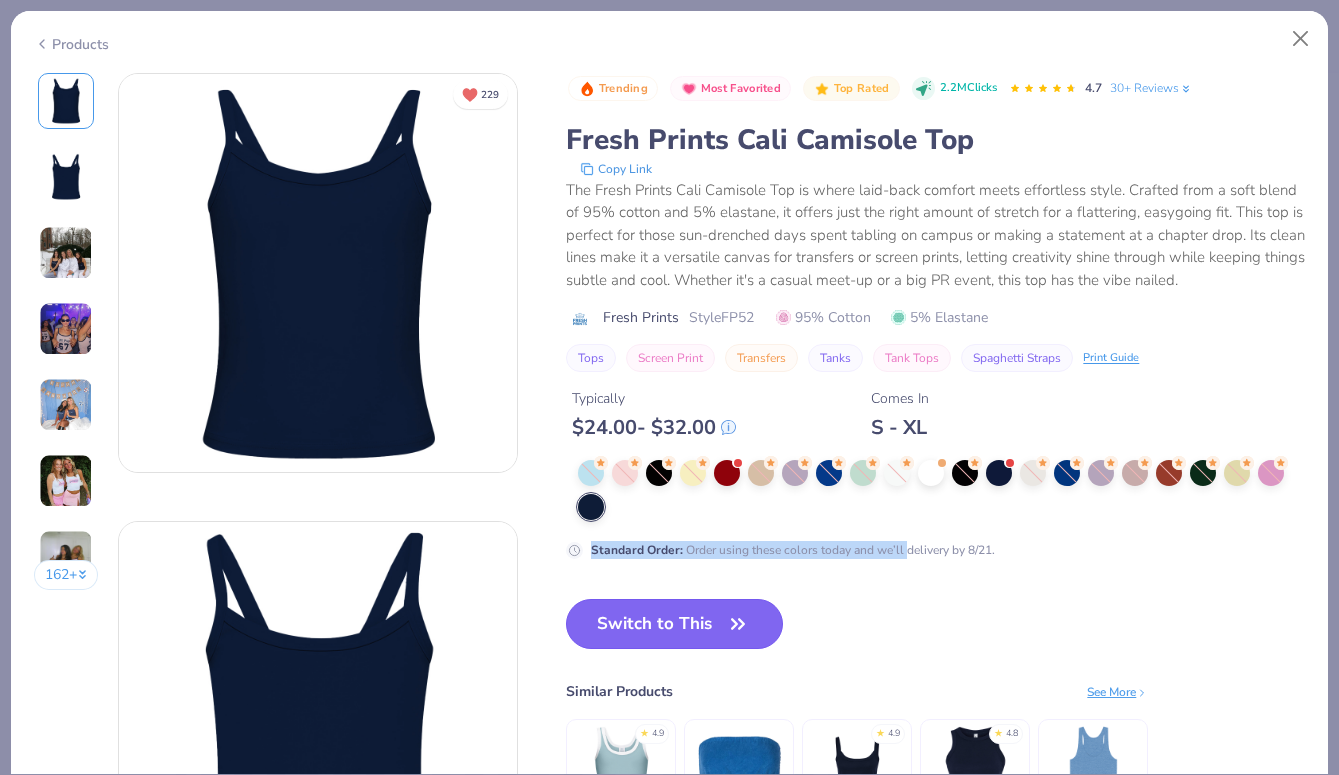 click on "Switch to This" at bounding box center (674, 624) 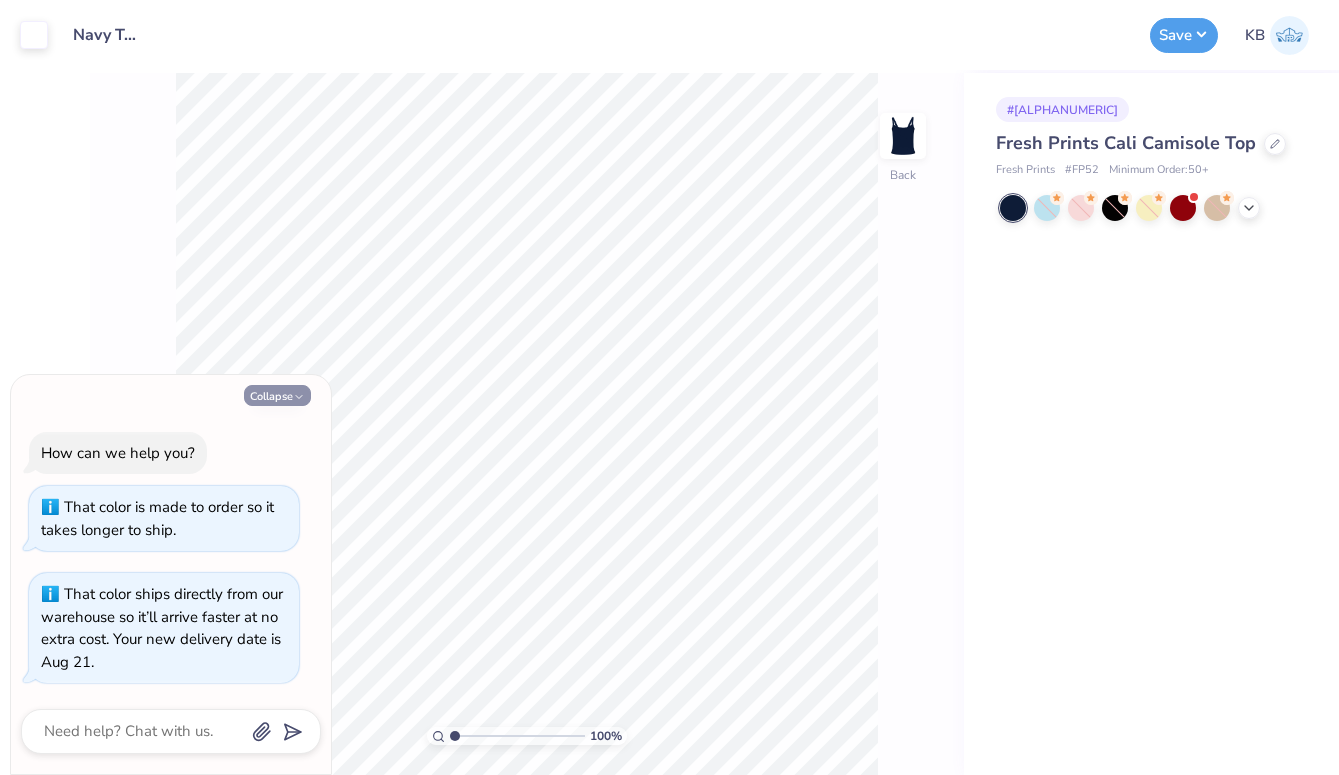 click on "Collapse" at bounding box center [277, 395] 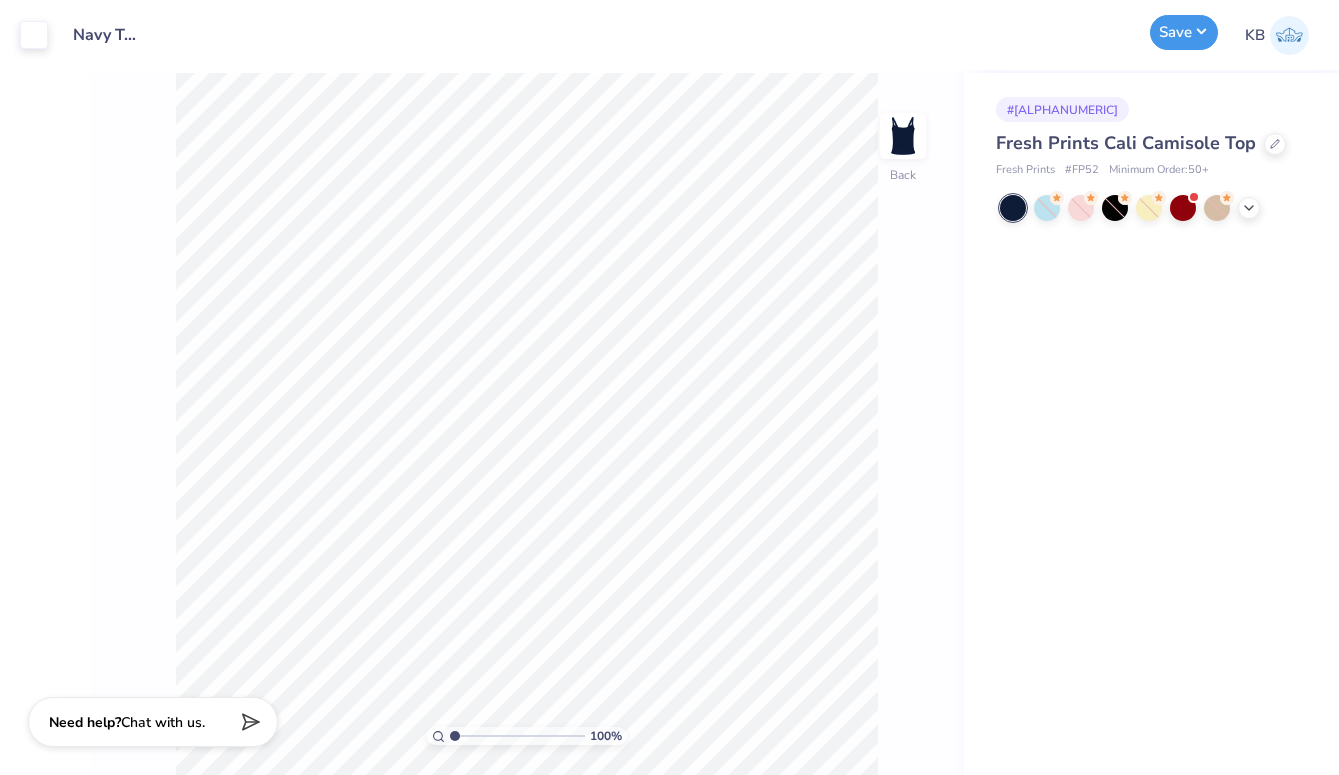 click on "Save" at bounding box center [1184, 32] 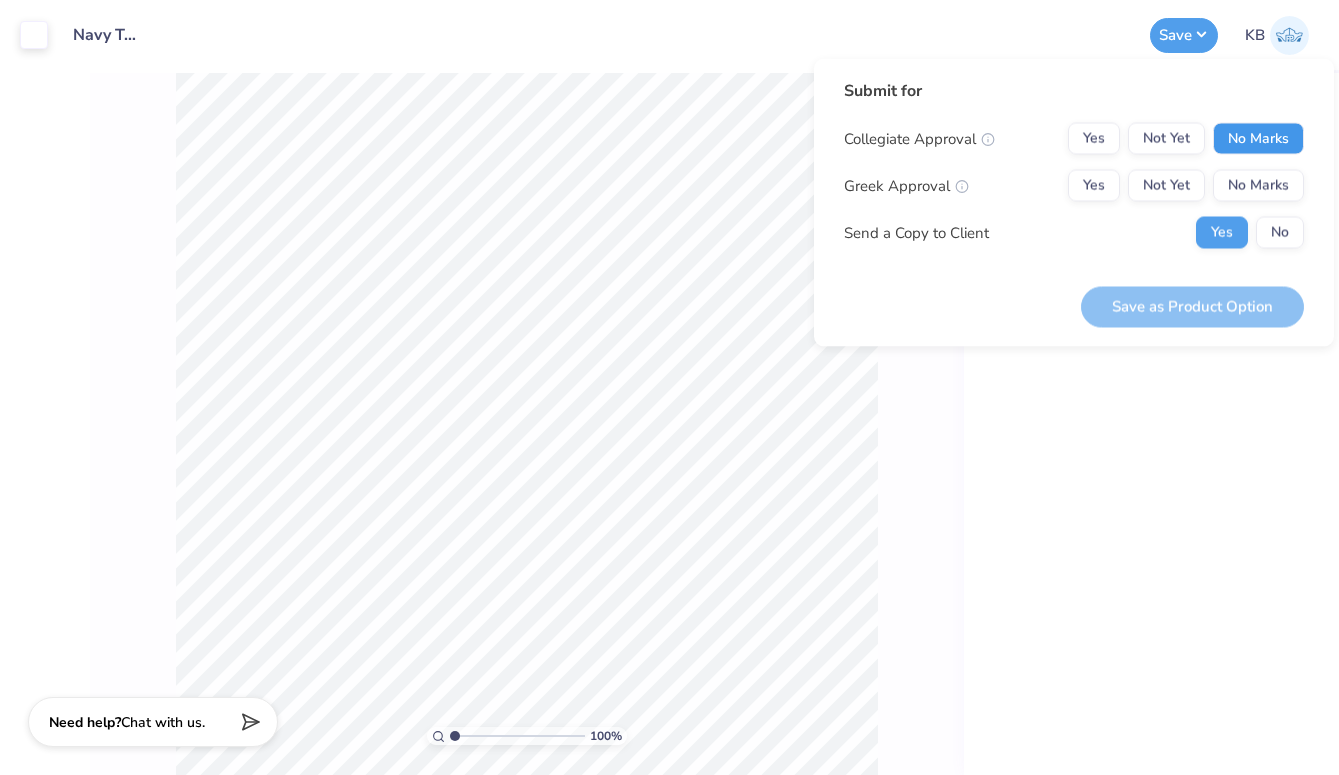 click on "No Marks" at bounding box center (1258, 139) 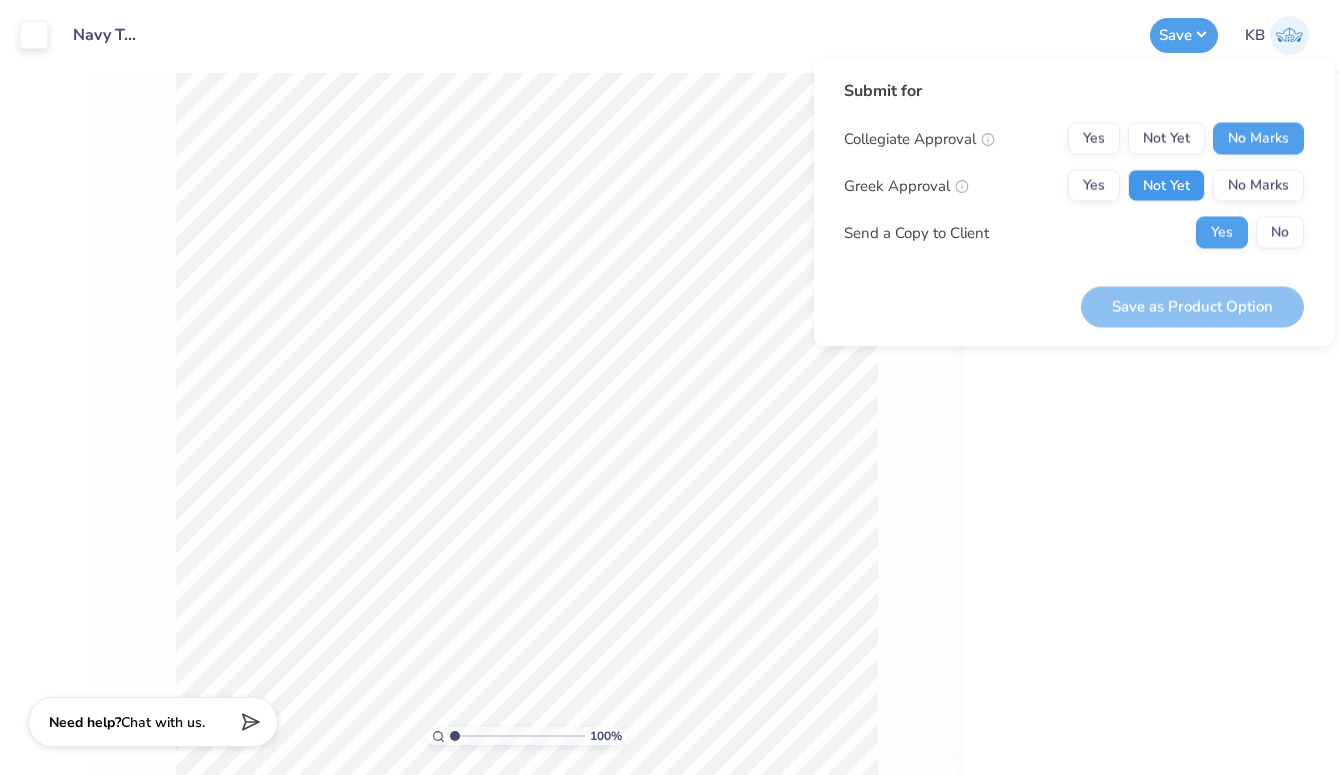 click on "Not Yet" at bounding box center (1166, 186) 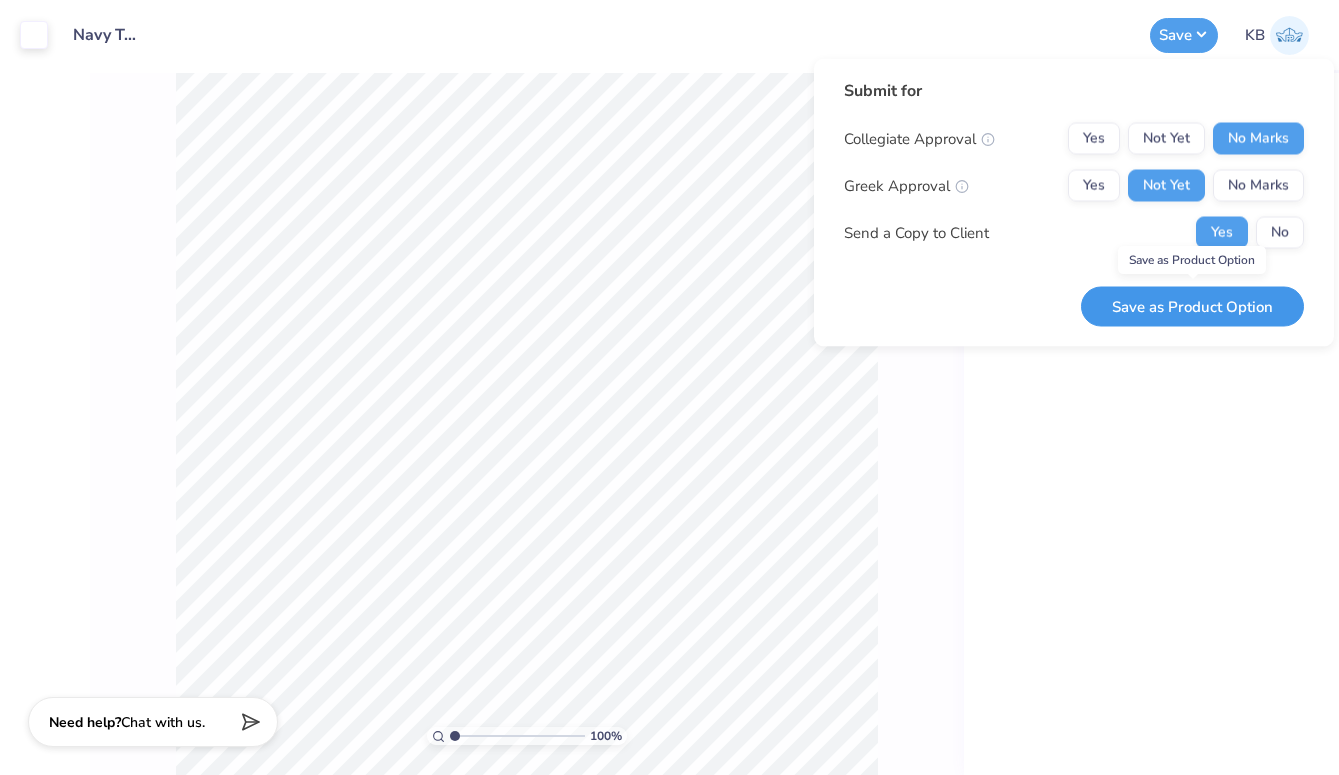 click on "Save as Product Option" at bounding box center [1192, 306] 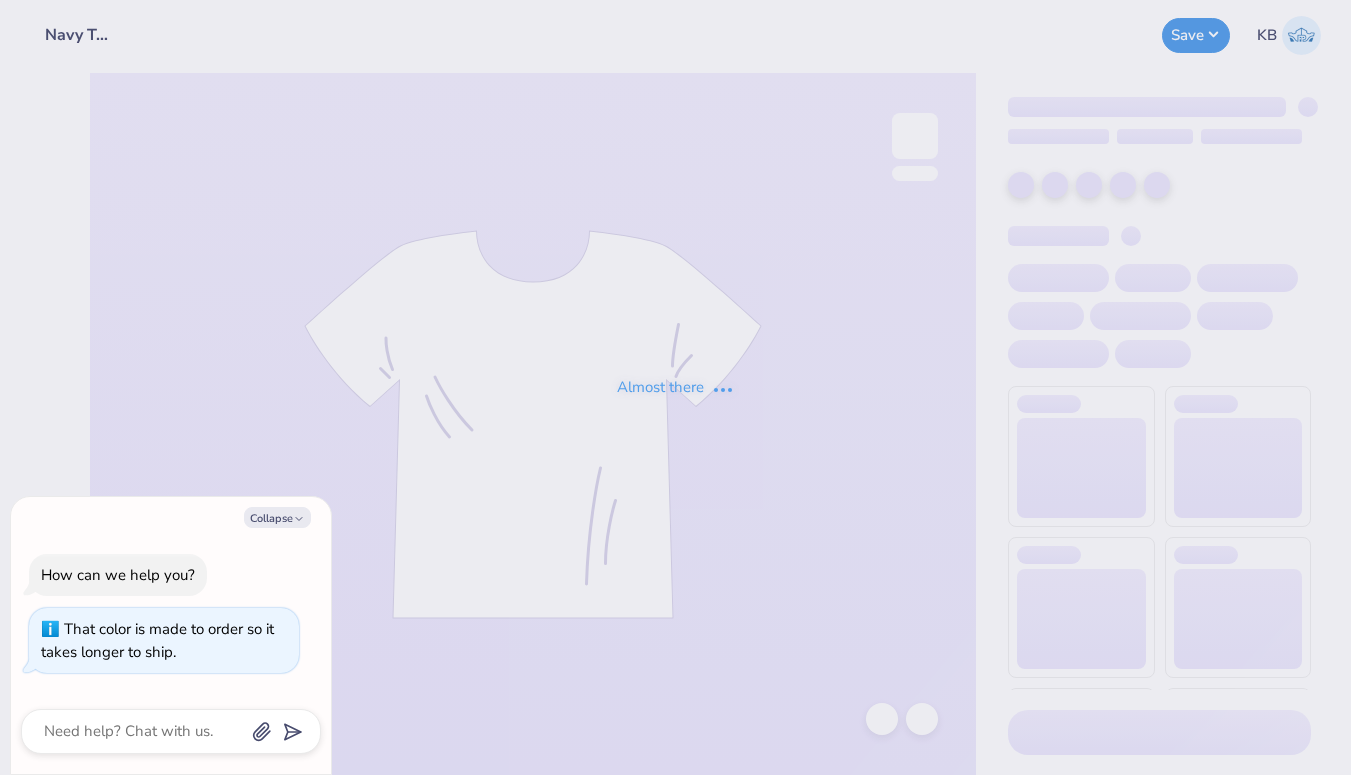 scroll, scrollTop: 0, scrollLeft: 0, axis: both 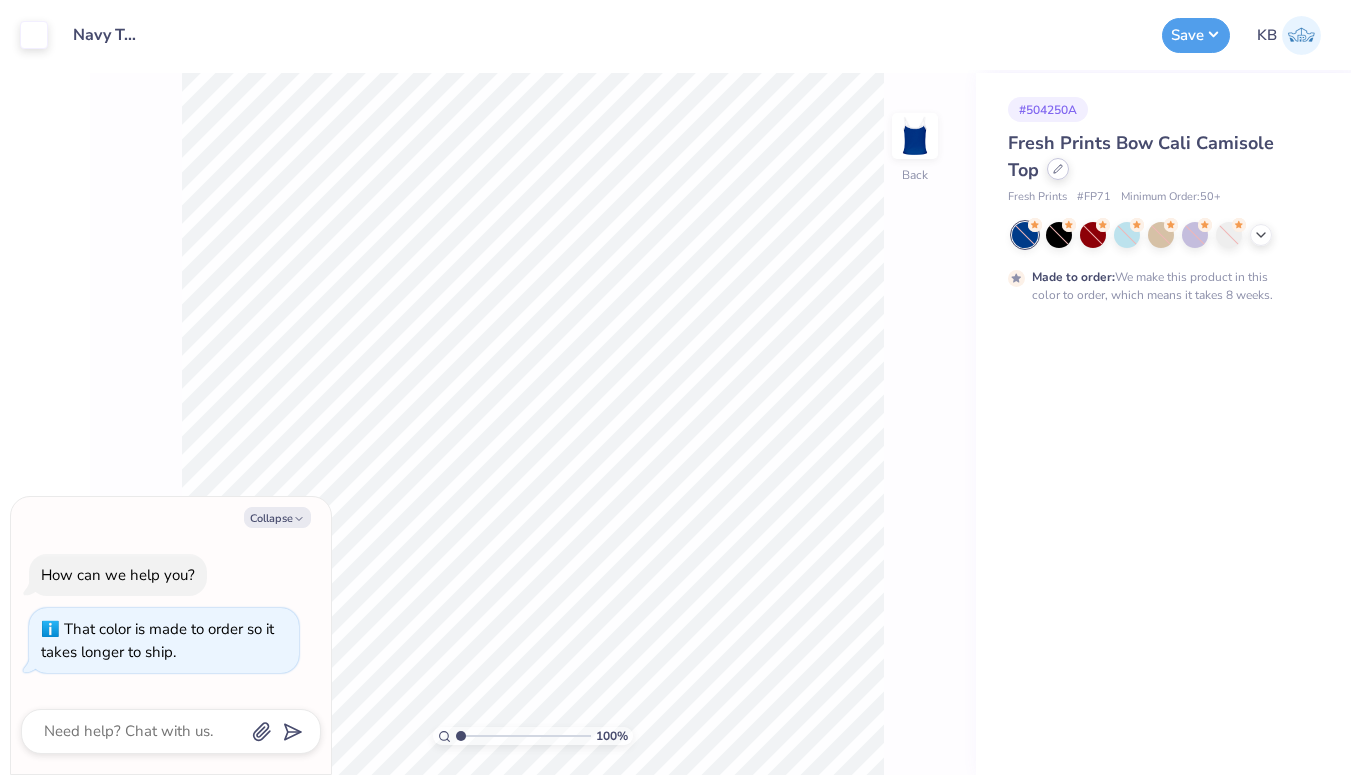 click 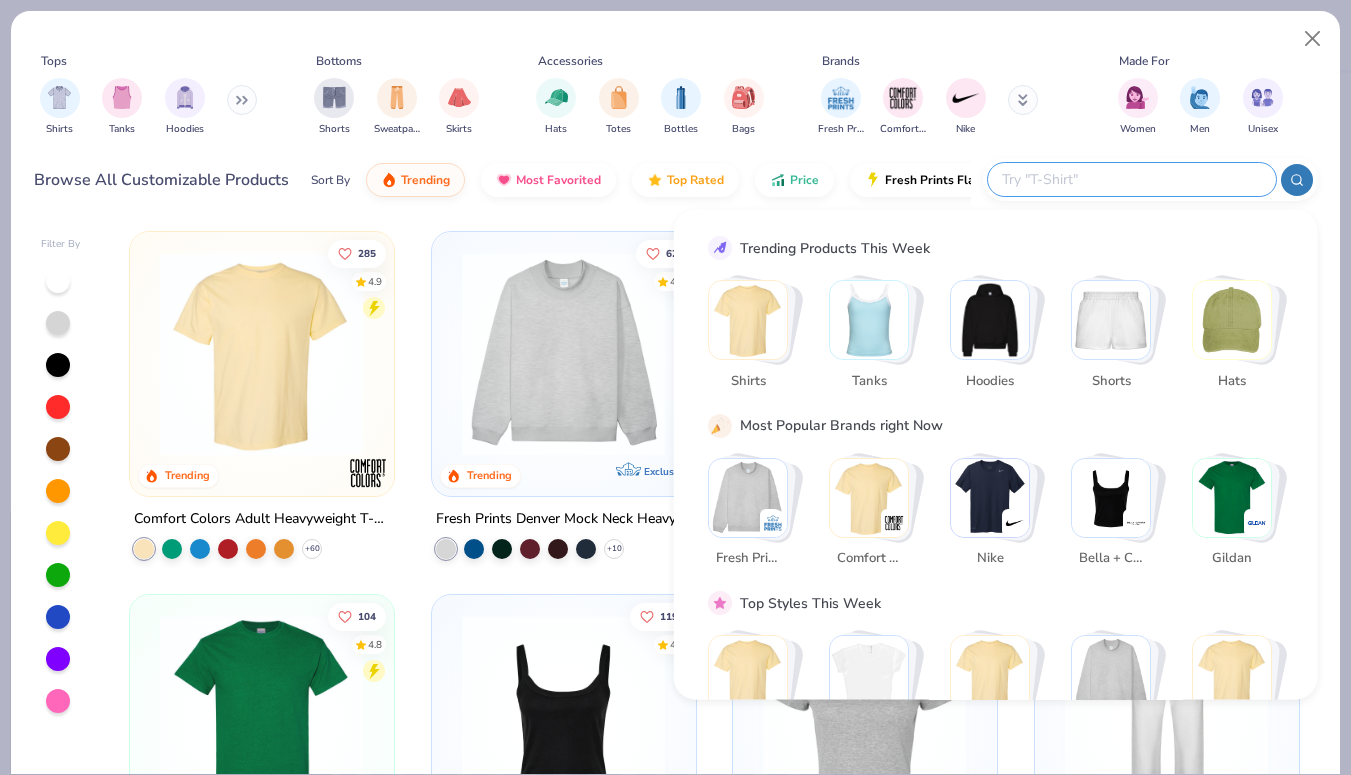 click at bounding box center [1131, 179] 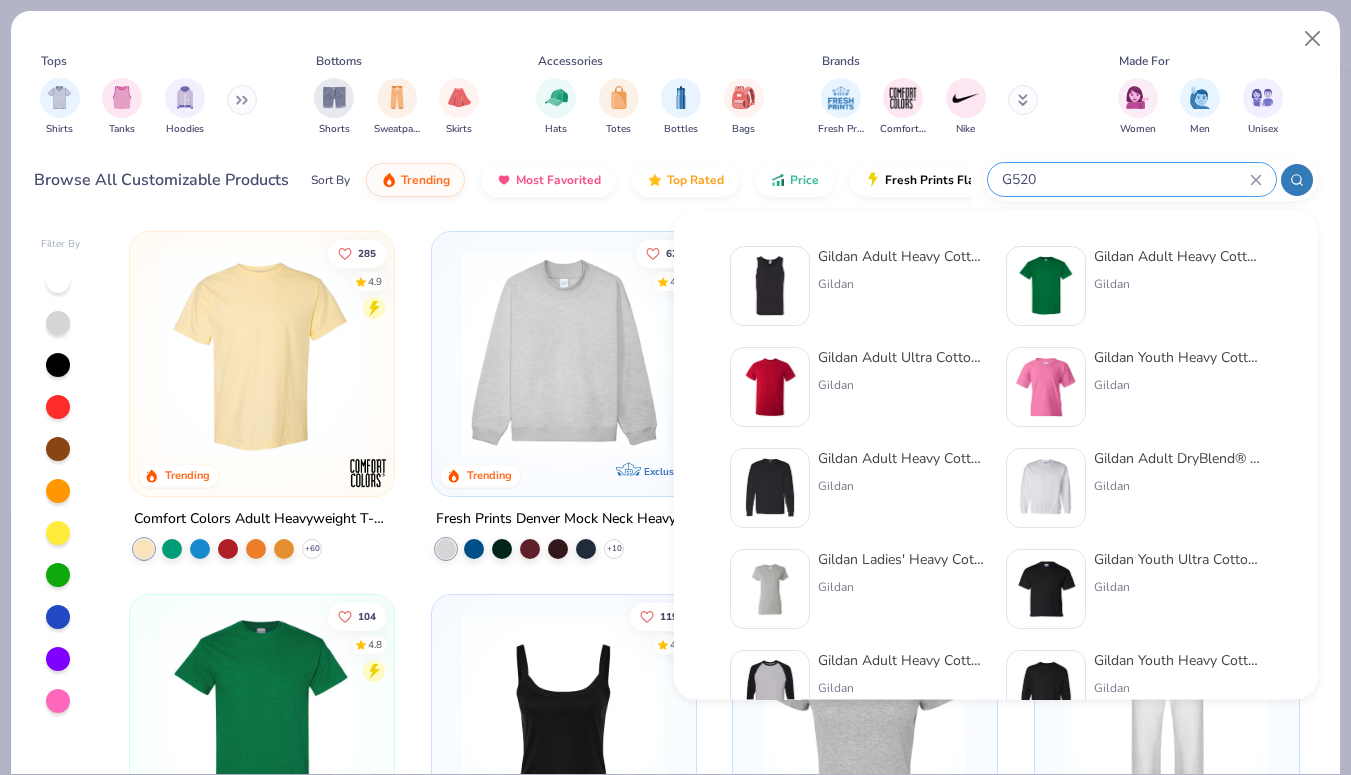 type on "G520" 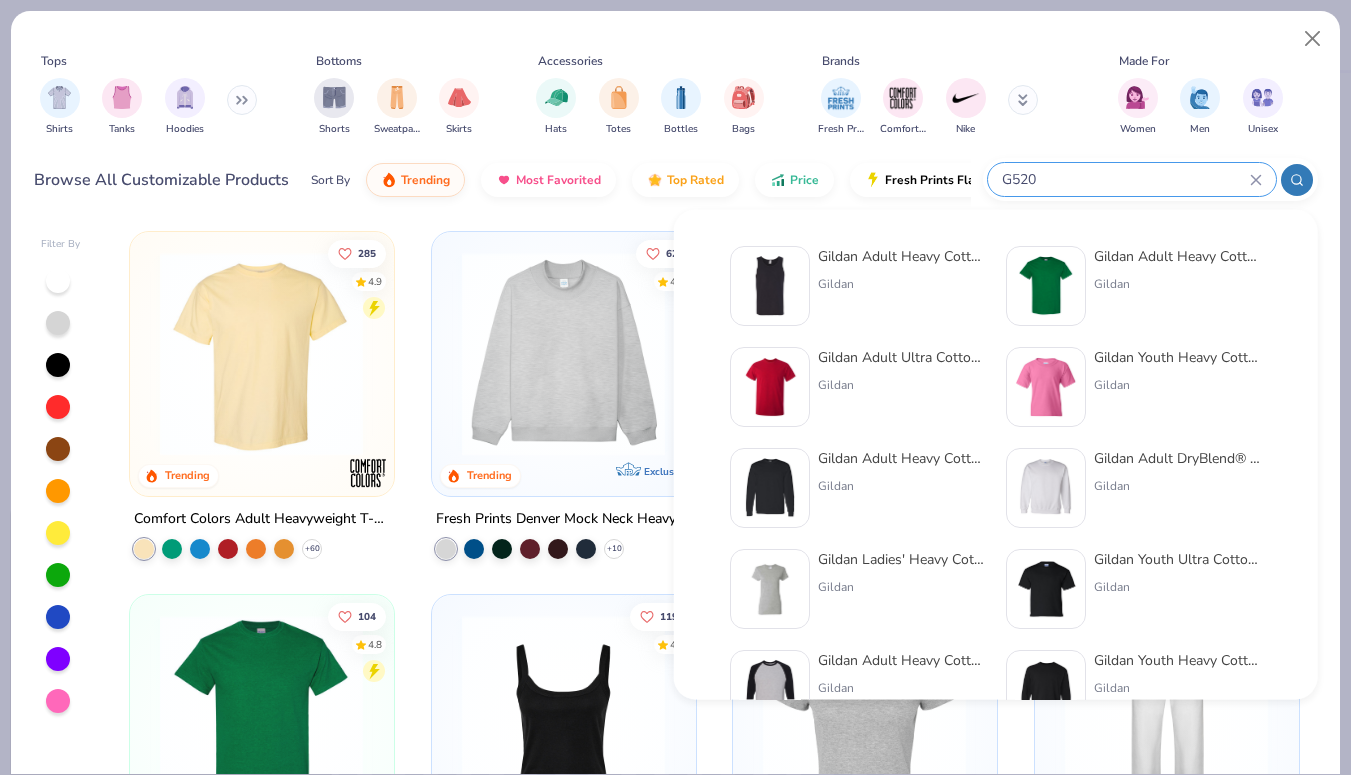 click at bounding box center [770, 286] 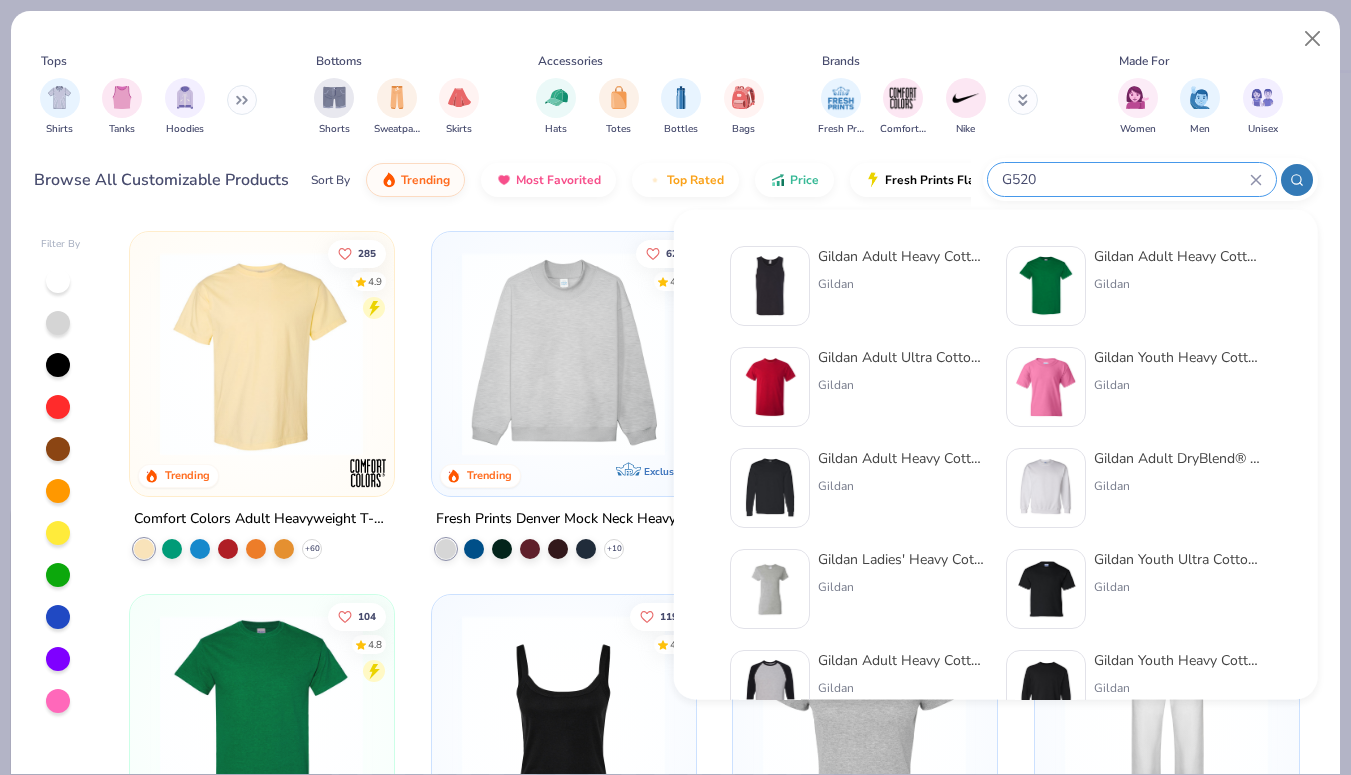 type 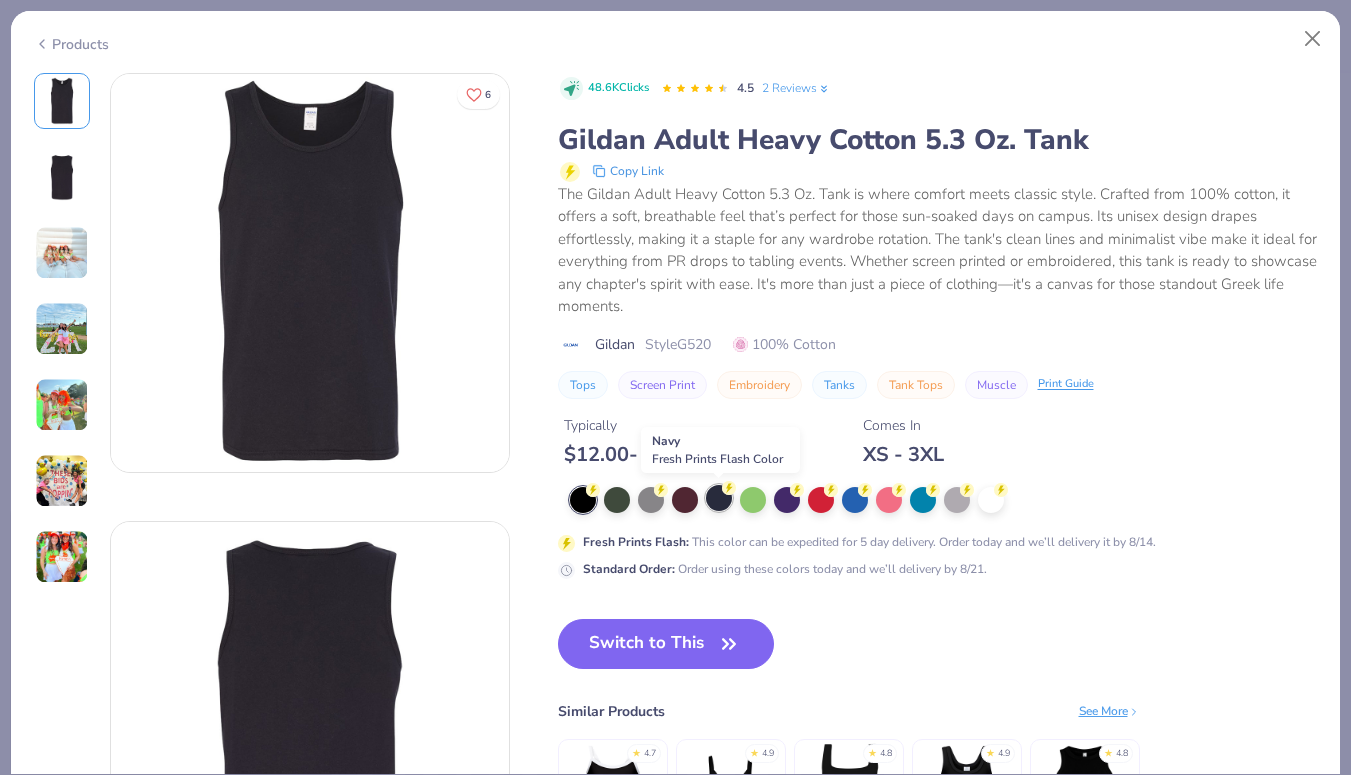 click at bounding box center (719, 498) 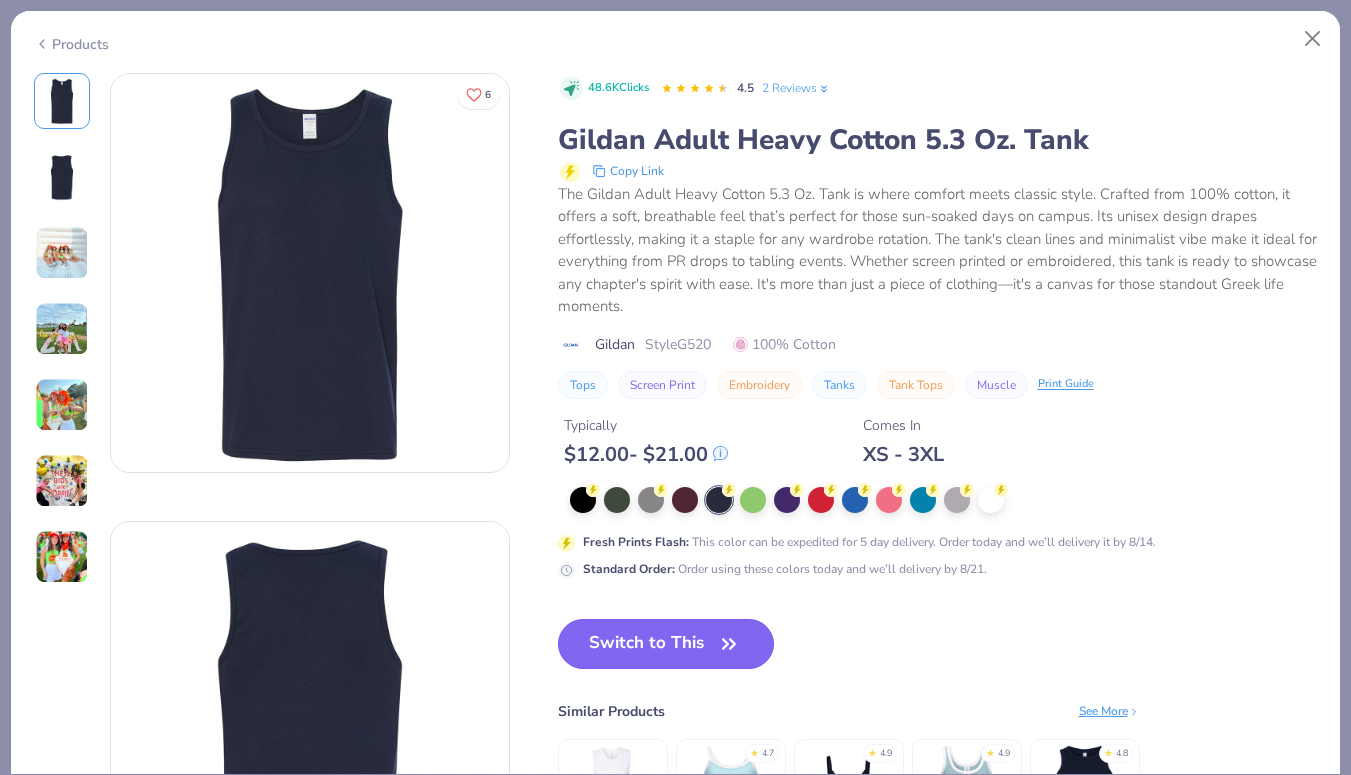 click on "Switch to This" at bounding box center (666, 644) 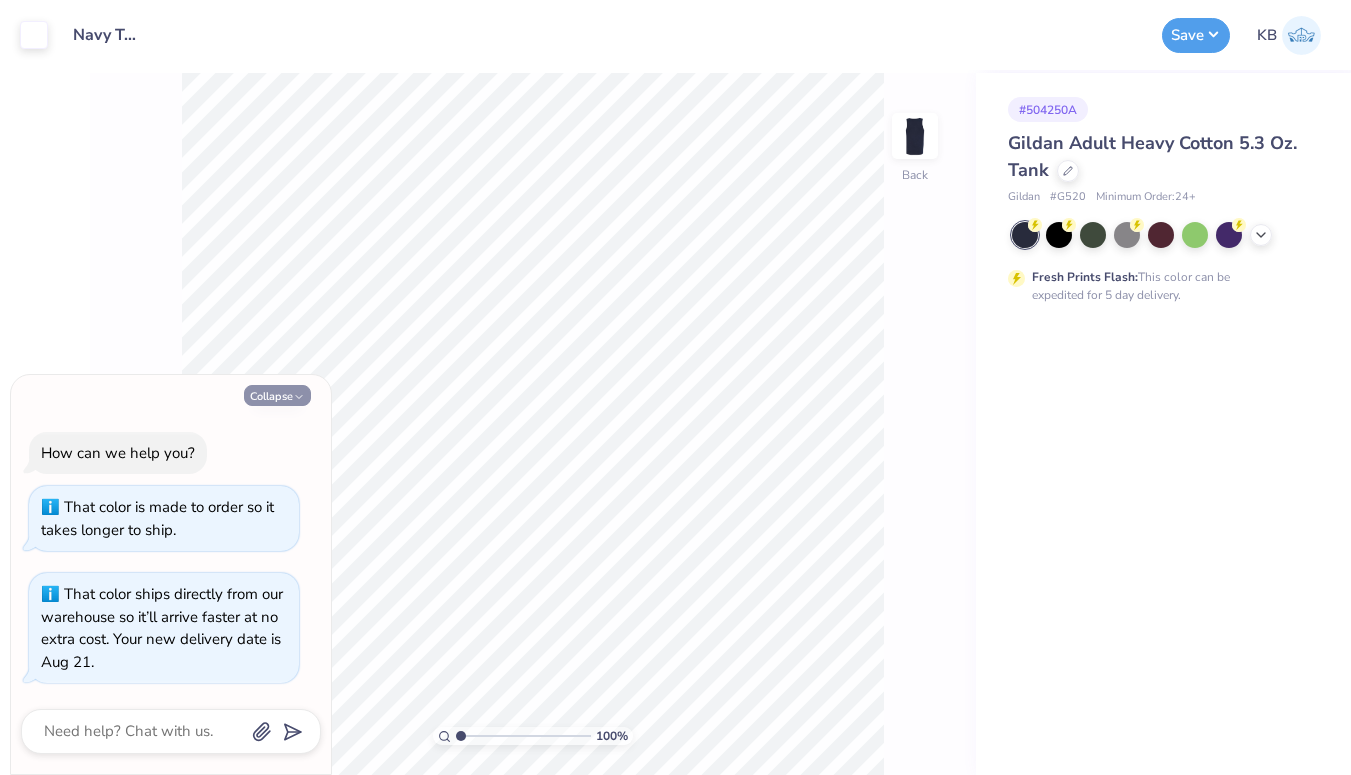 click on "Collapse" at bounding box center [277, 395] 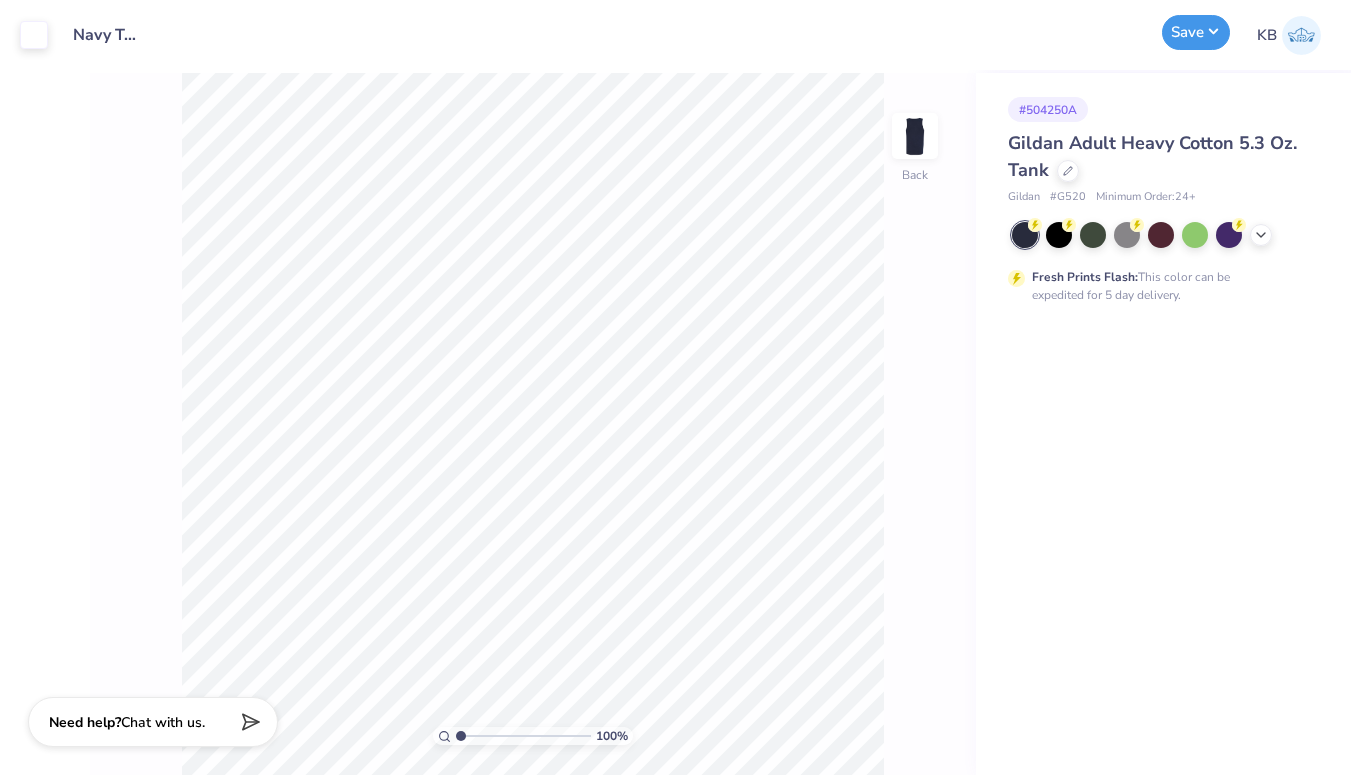 click on "Save" at bounding box center (1196, 32) 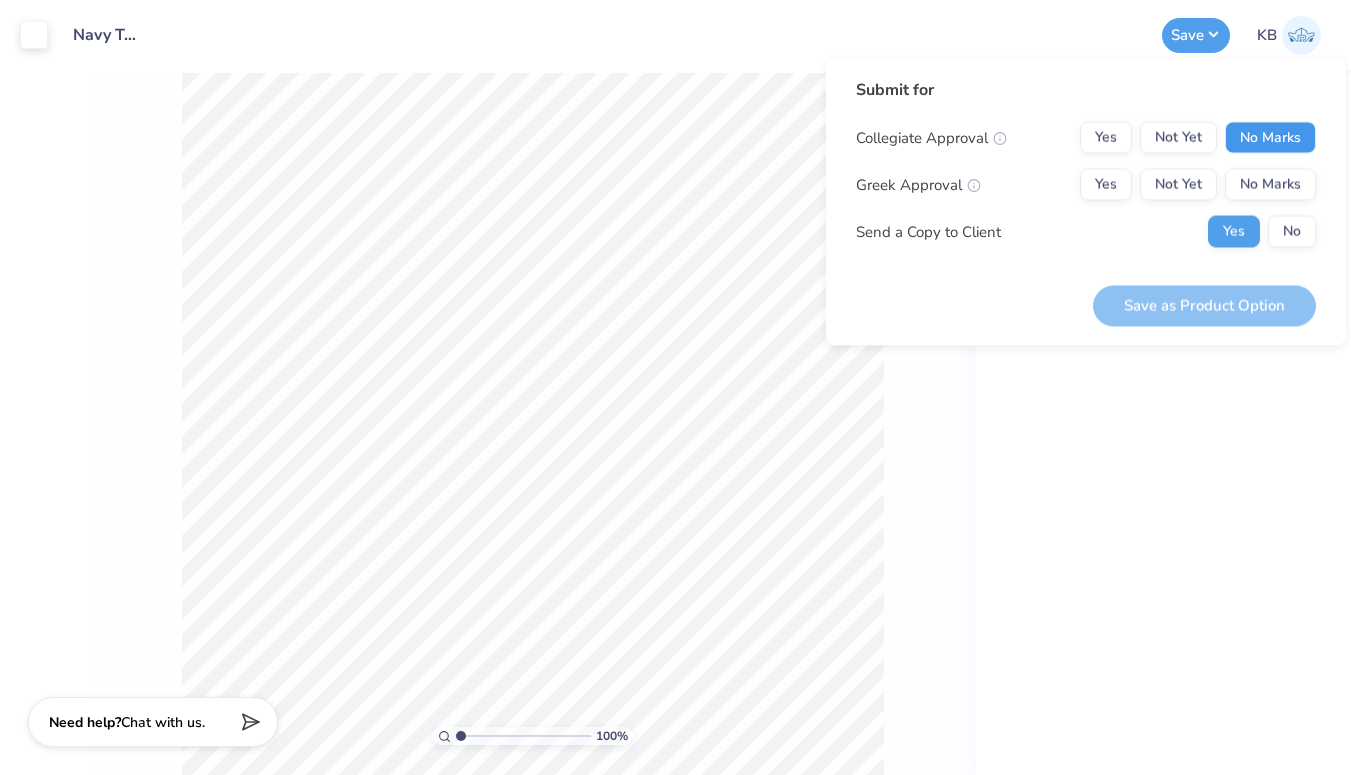click on "No Marks" at bounding box center [1270, 138] 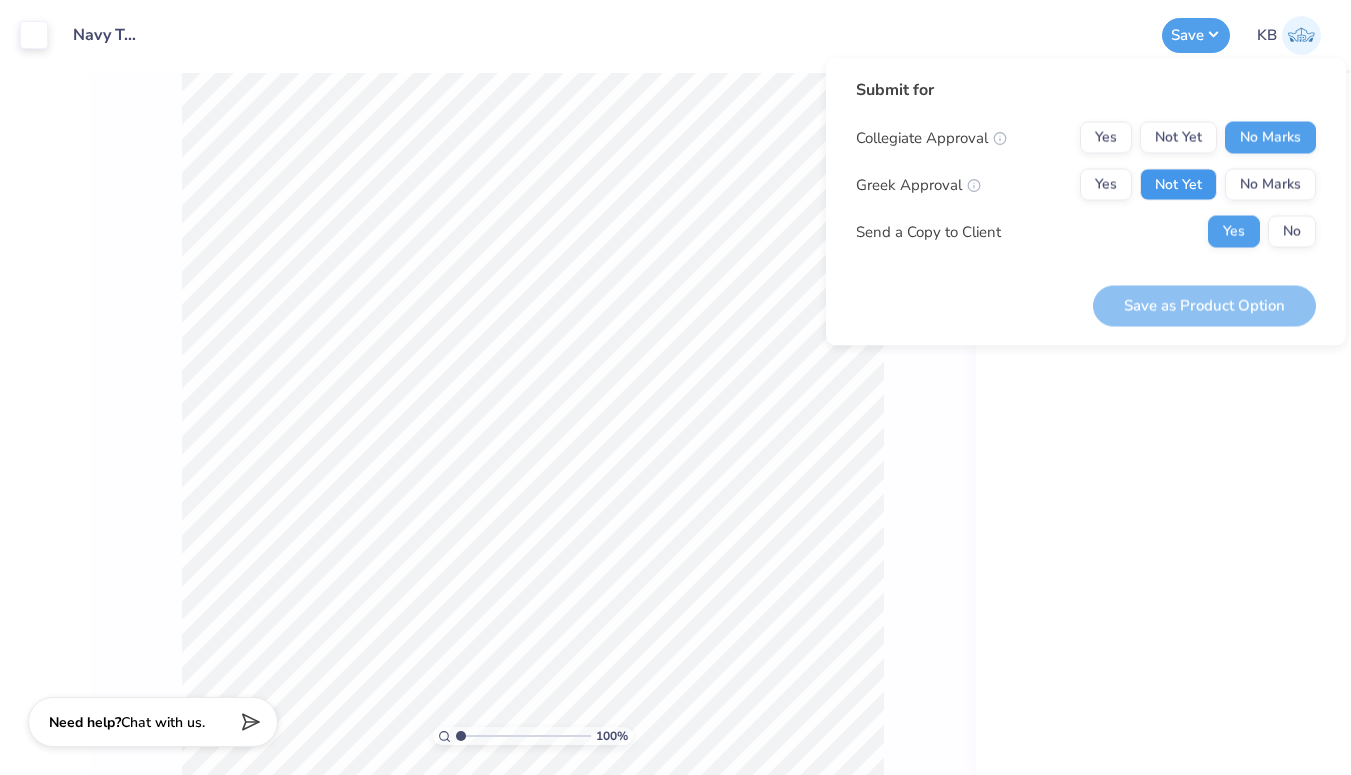 click on "Not Yet" at bounding box center (1178, 185) 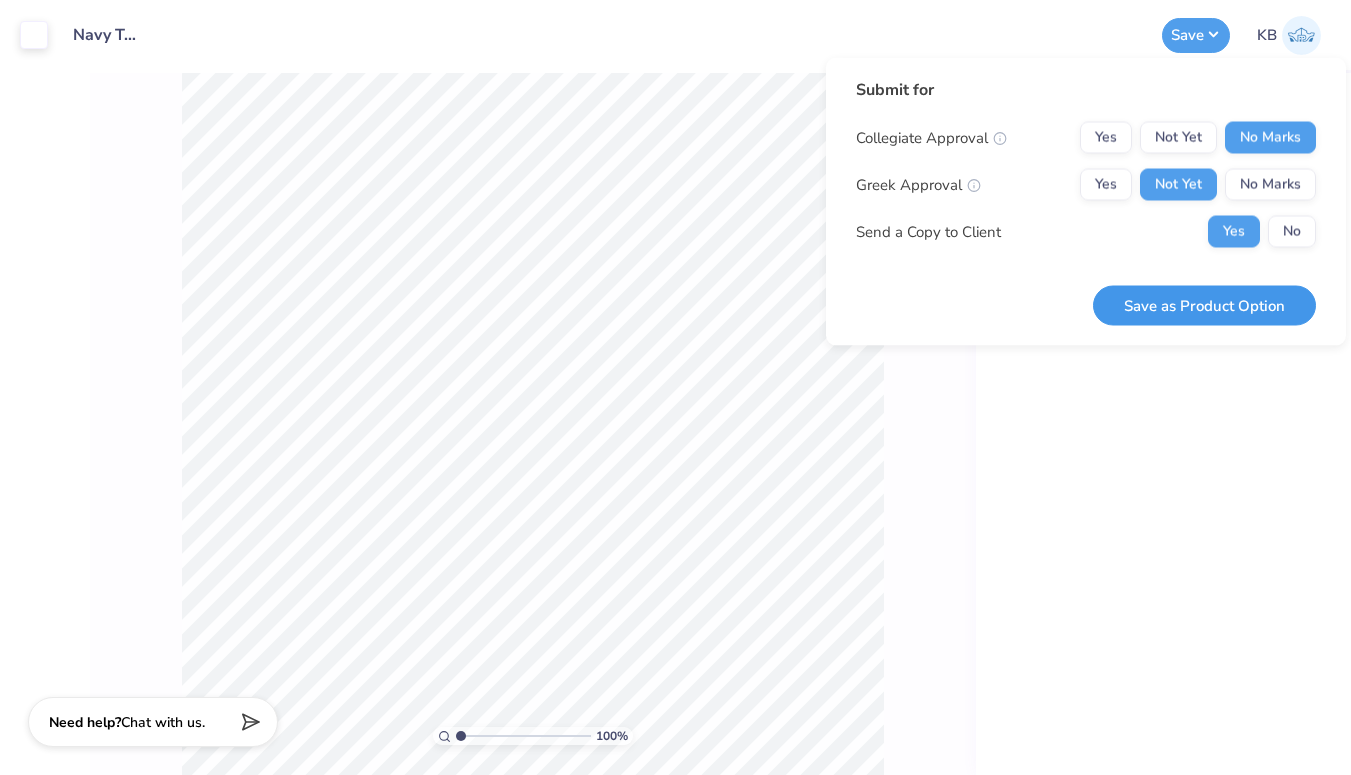 click on "Save as Product Option" at bounding box center (1204, 305) 